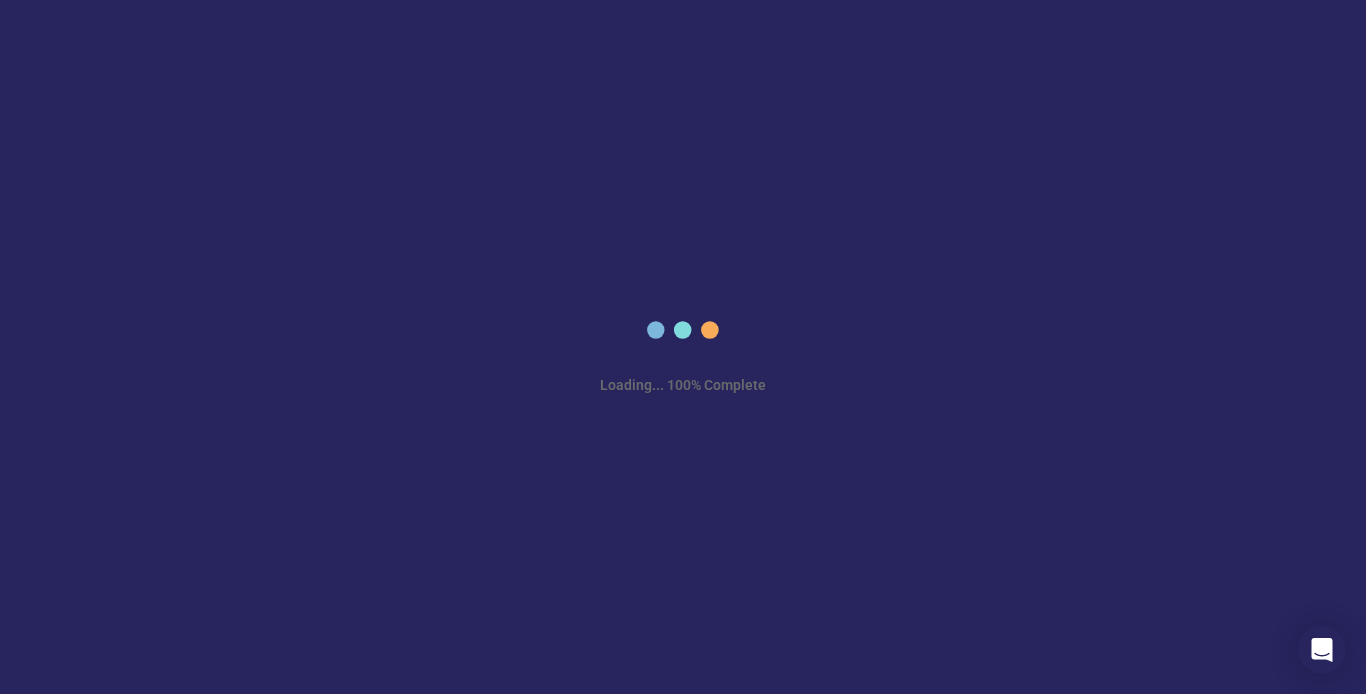 scroll, scrollTop: 0, scrollLeft: 0, axis: both 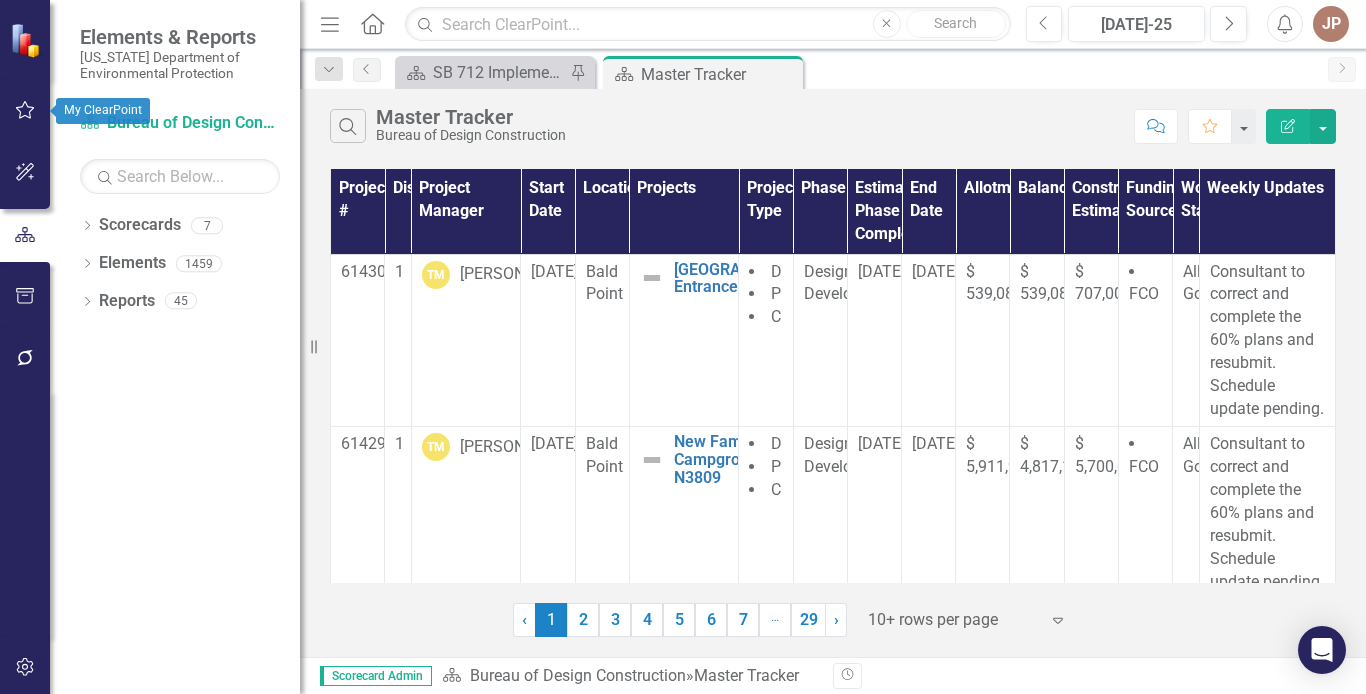 click 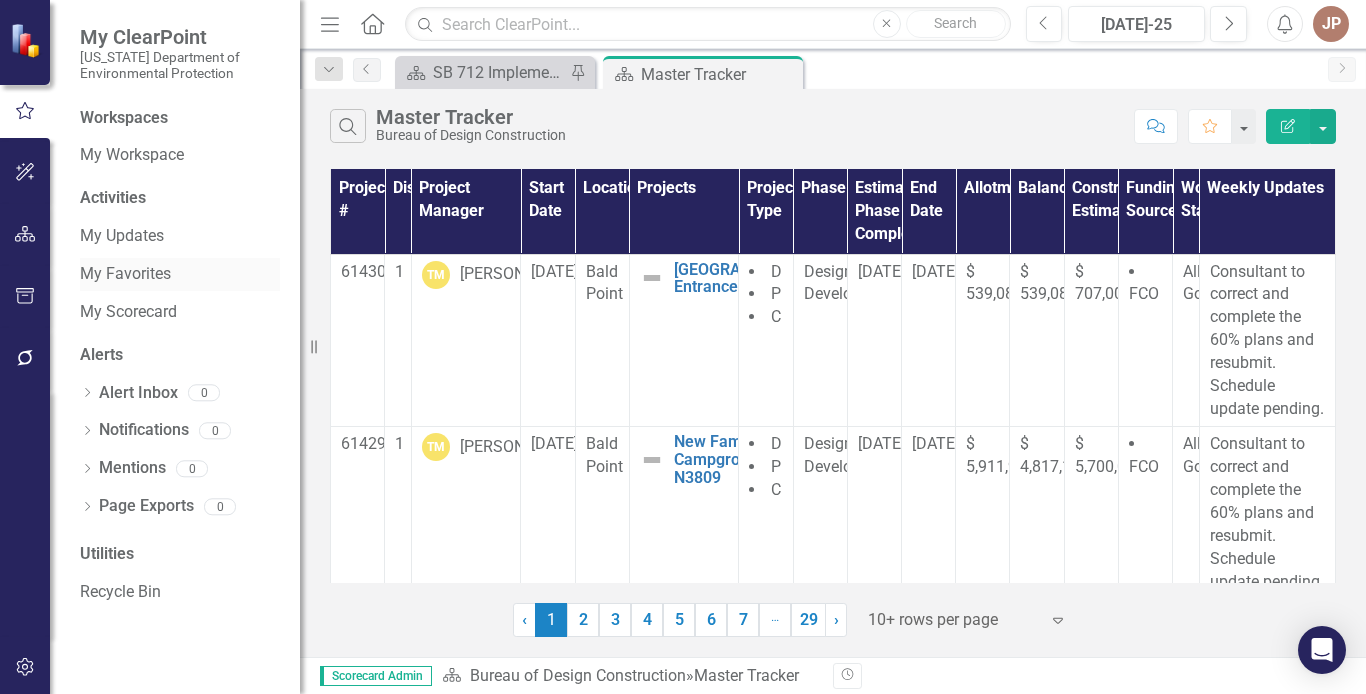 click on "My Favorites" at bounding box center [180, 274] 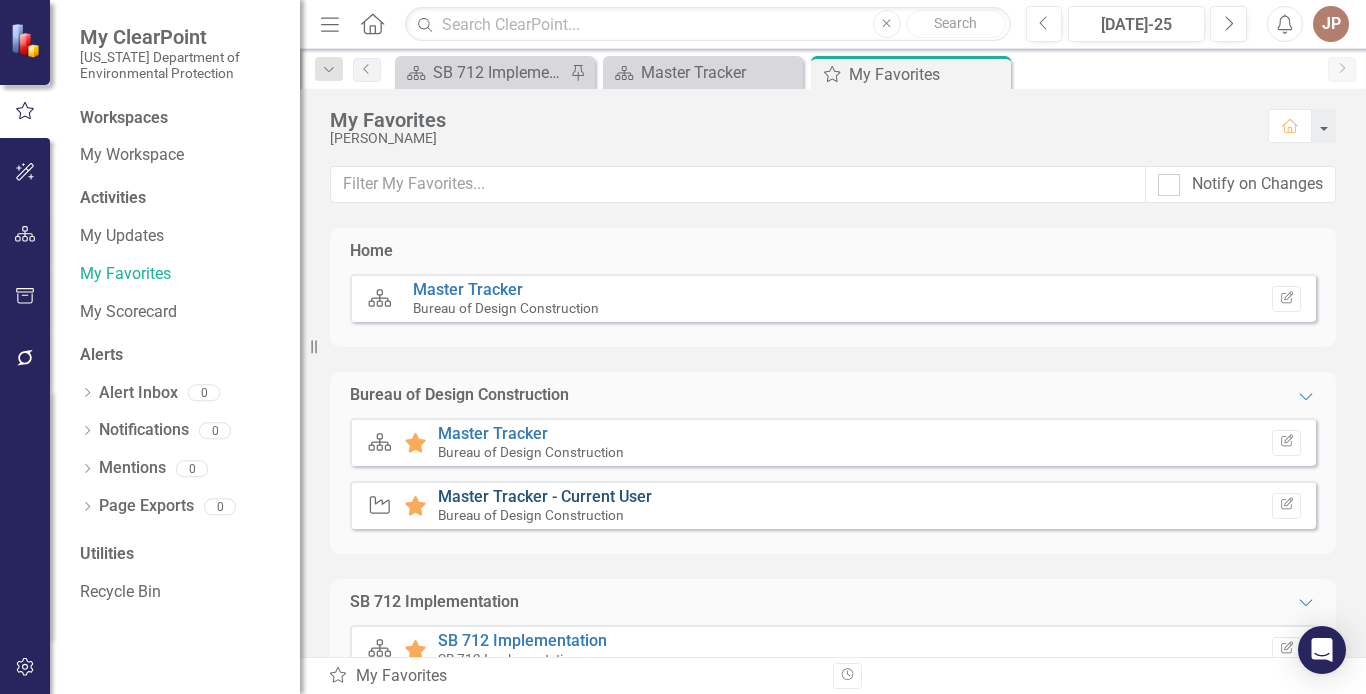 click on "Master Tracker - Current User" at bounding box center (545, 496) 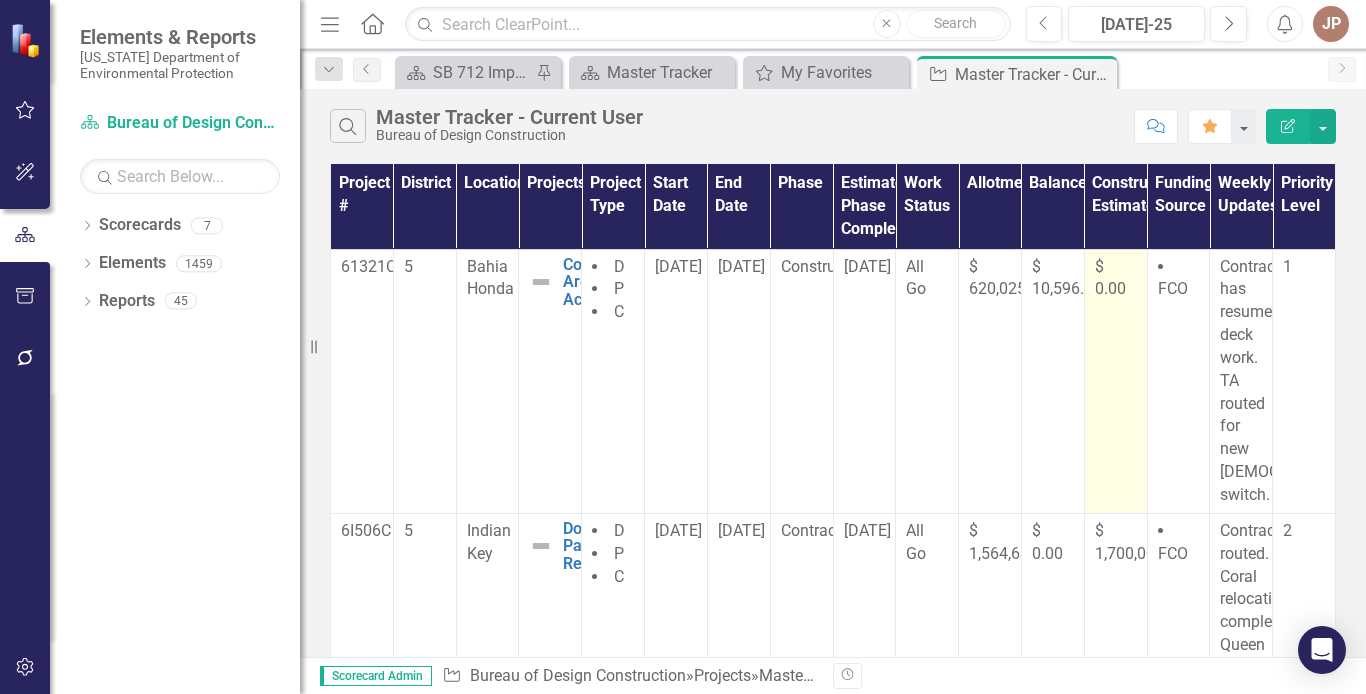 click on "$ 0.00" at bounding box center (1115, 381) 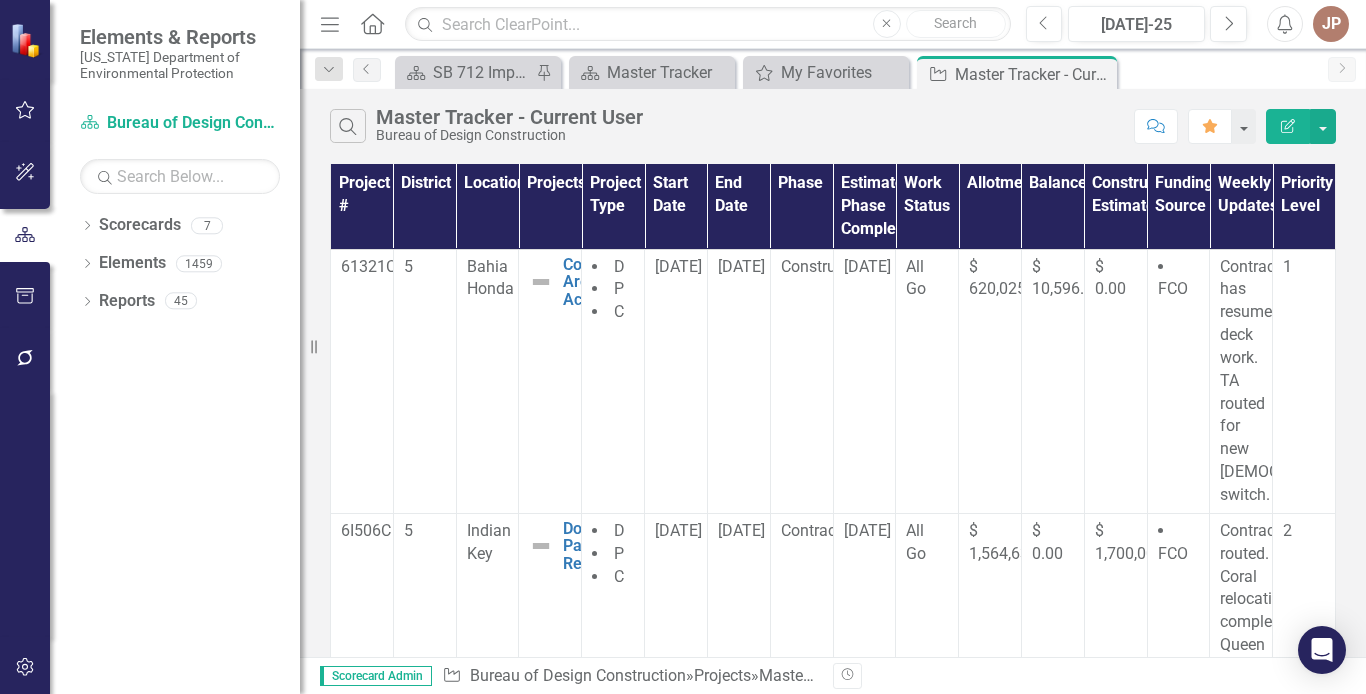 scroll, scrollTop: 766, scrollLeft: 0, axis: vertical 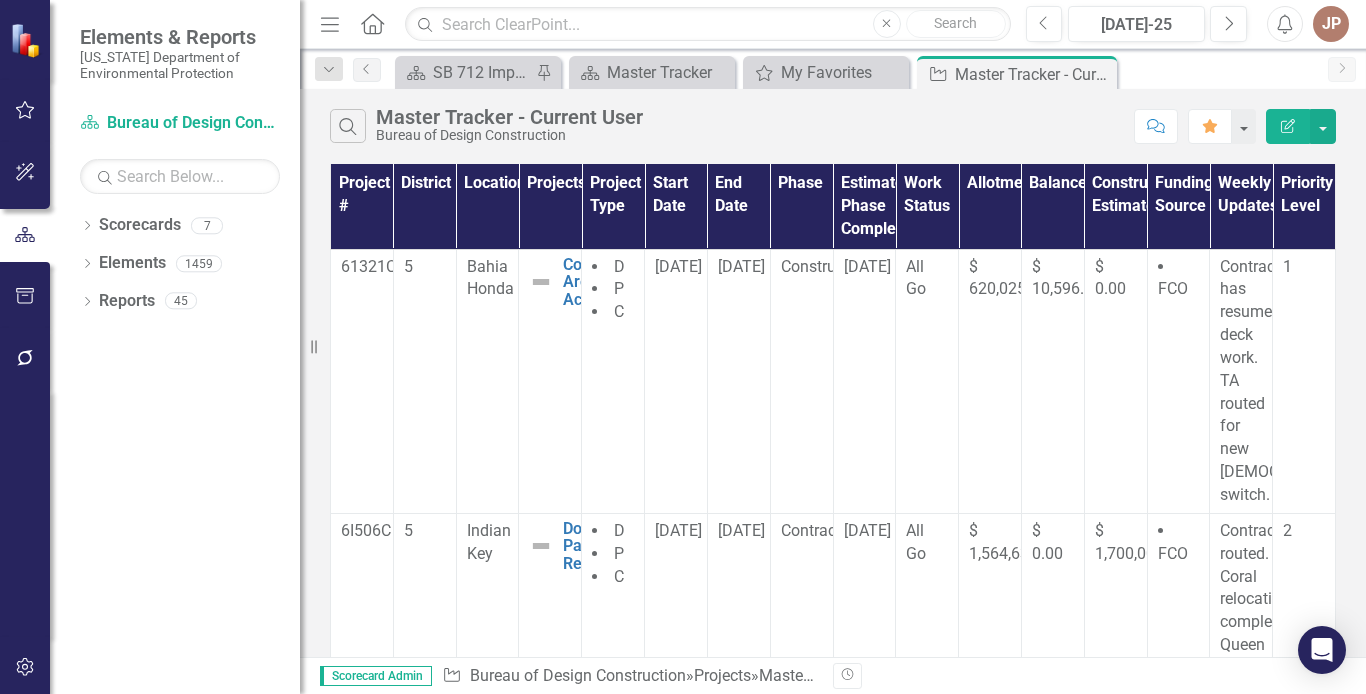 click on "Pre-Construction" at bounding box center (802, 1717) 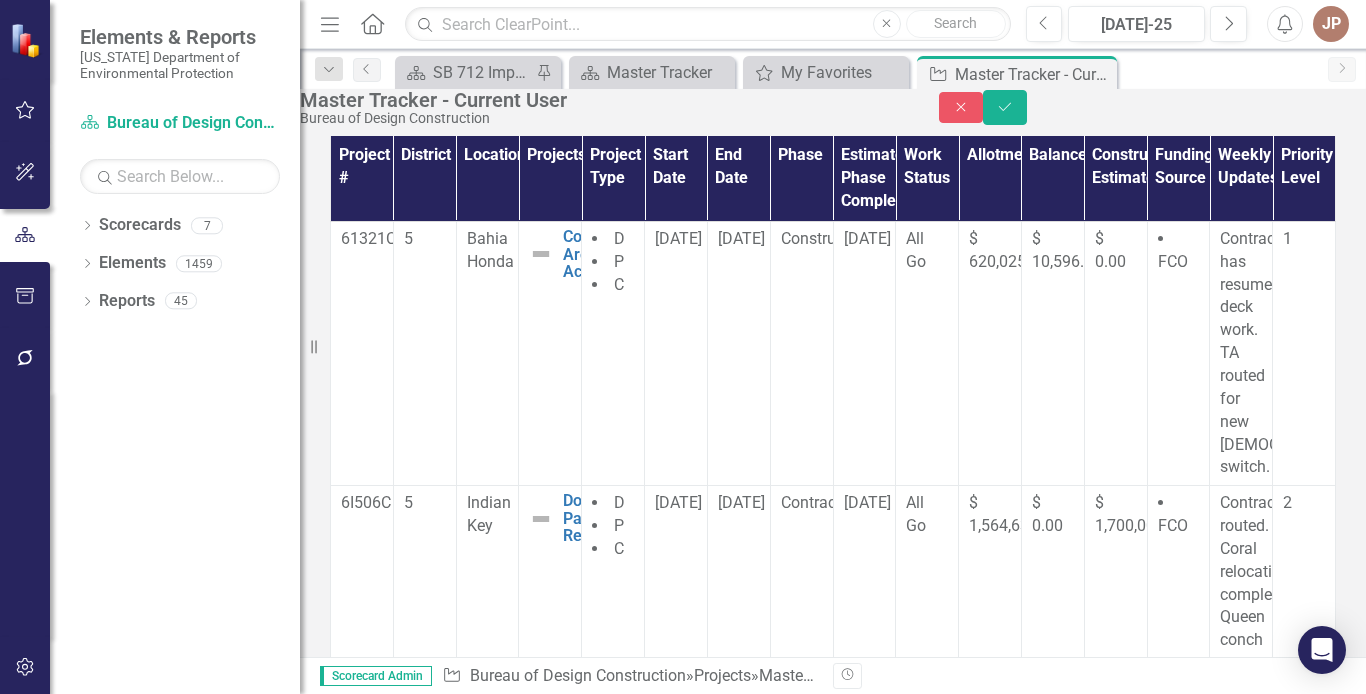 click on "Expand" 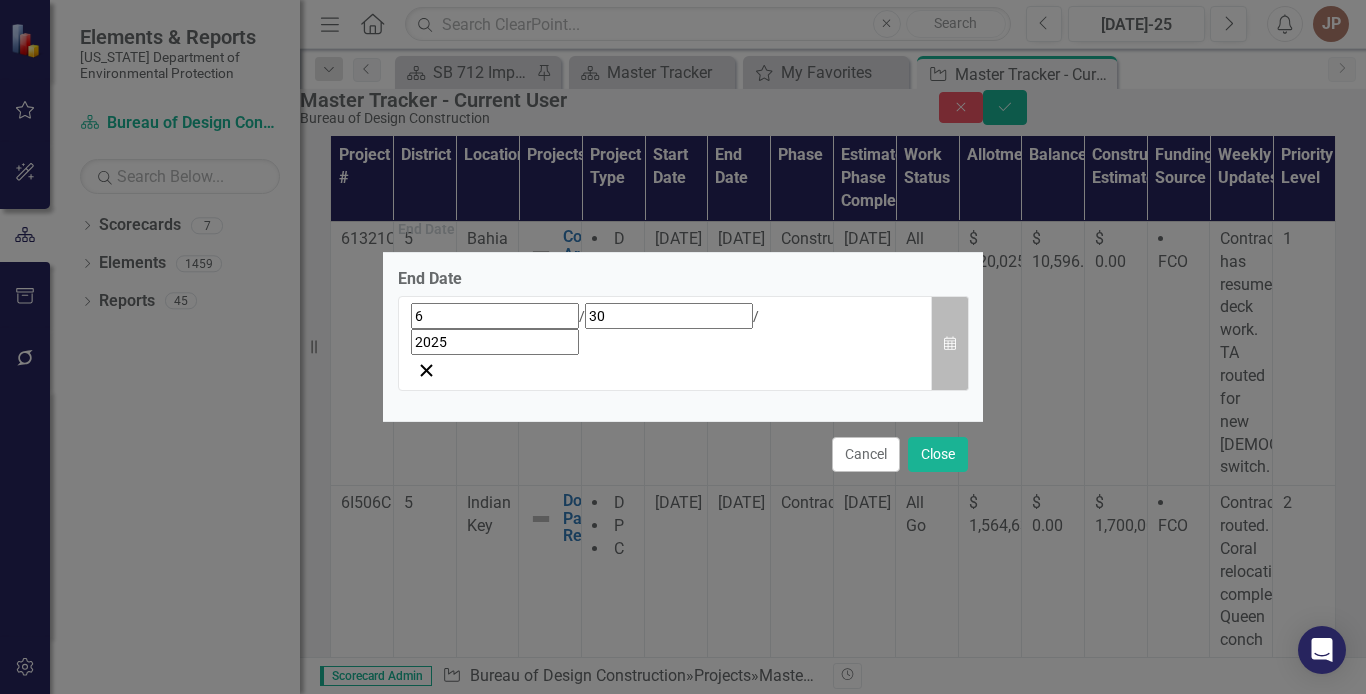 click 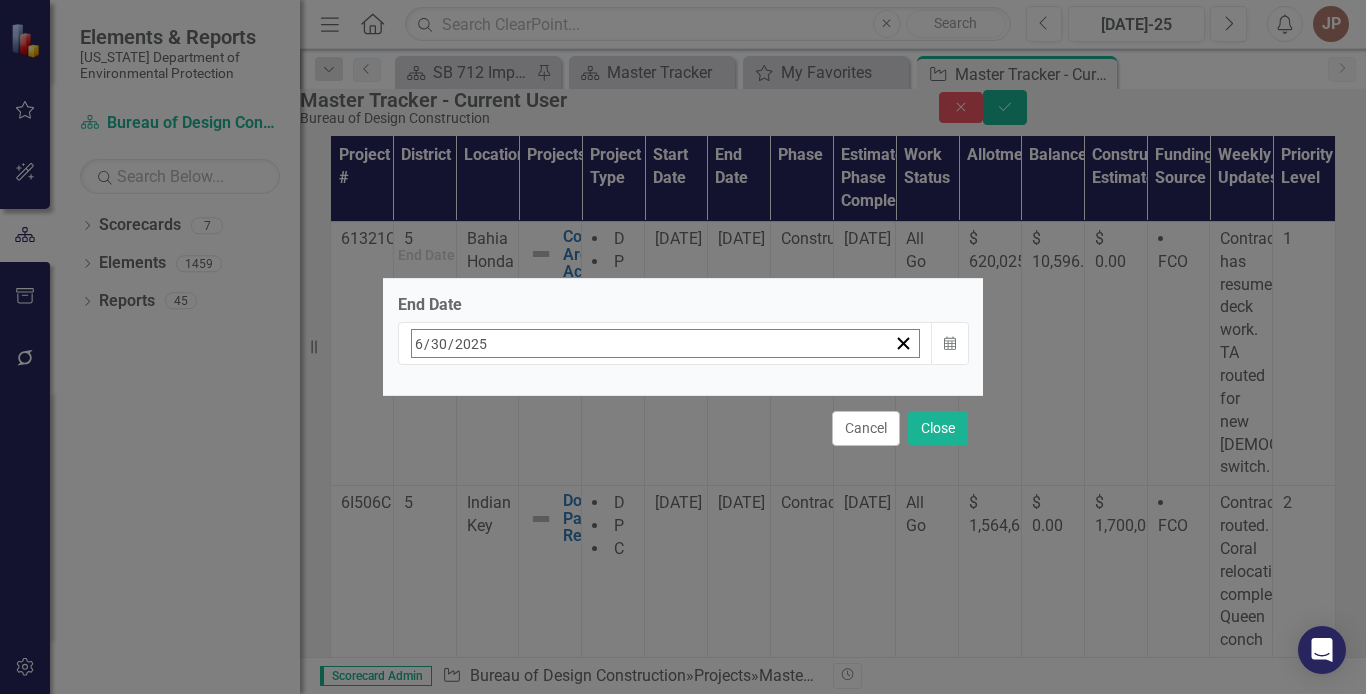 click on "›" at bounding box center (682, 387) 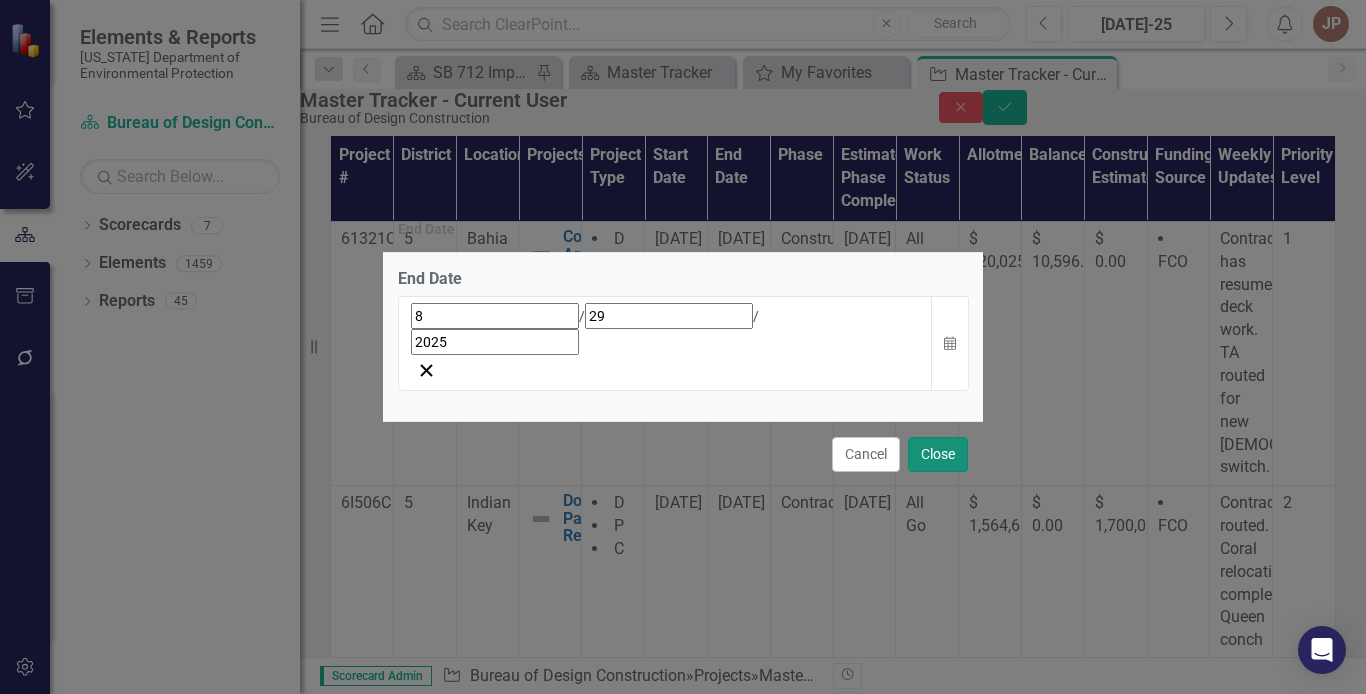 click on "Close" at bounding box center (938, 454) 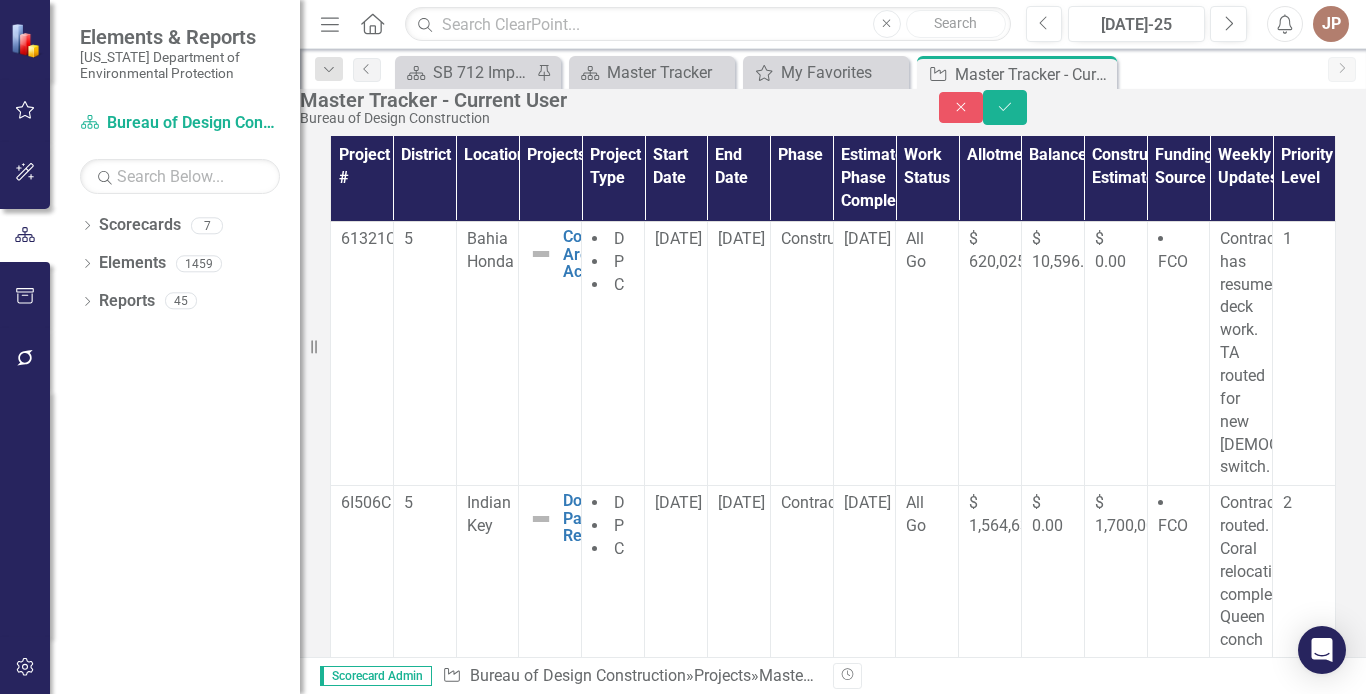 click on "[DATE]" at bounding box center (864, 1746) 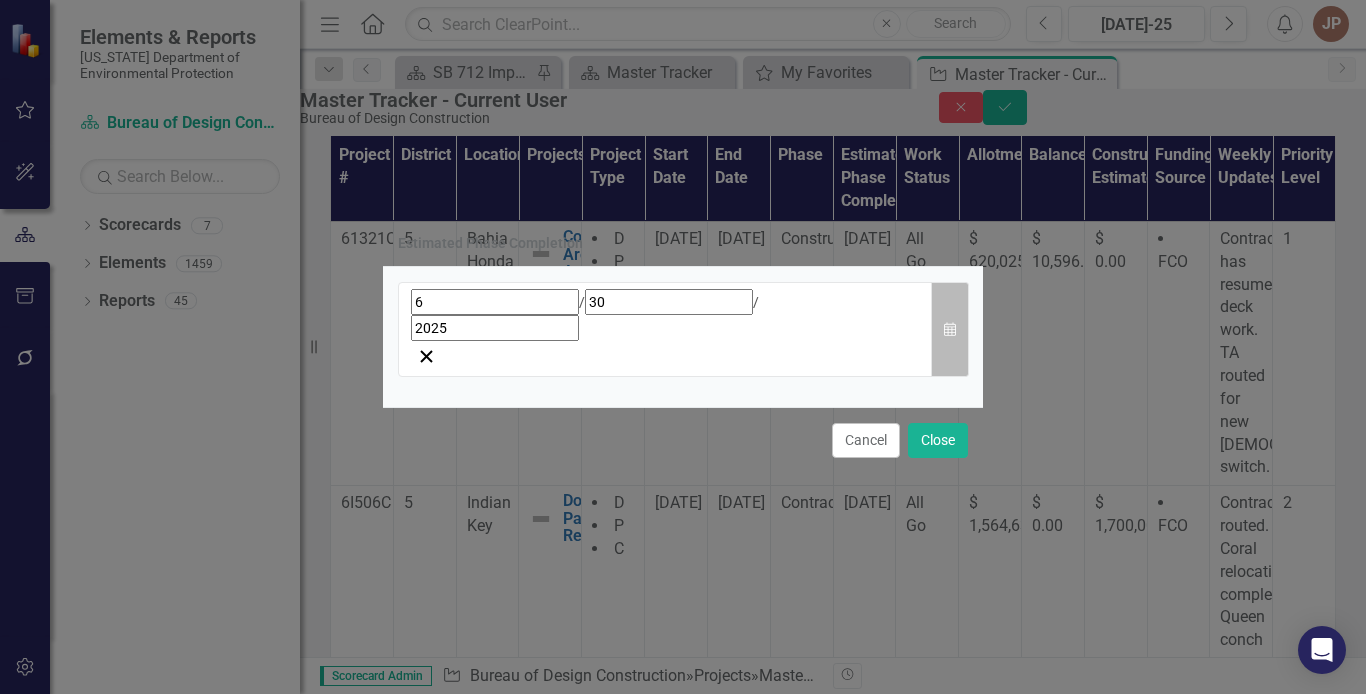 click 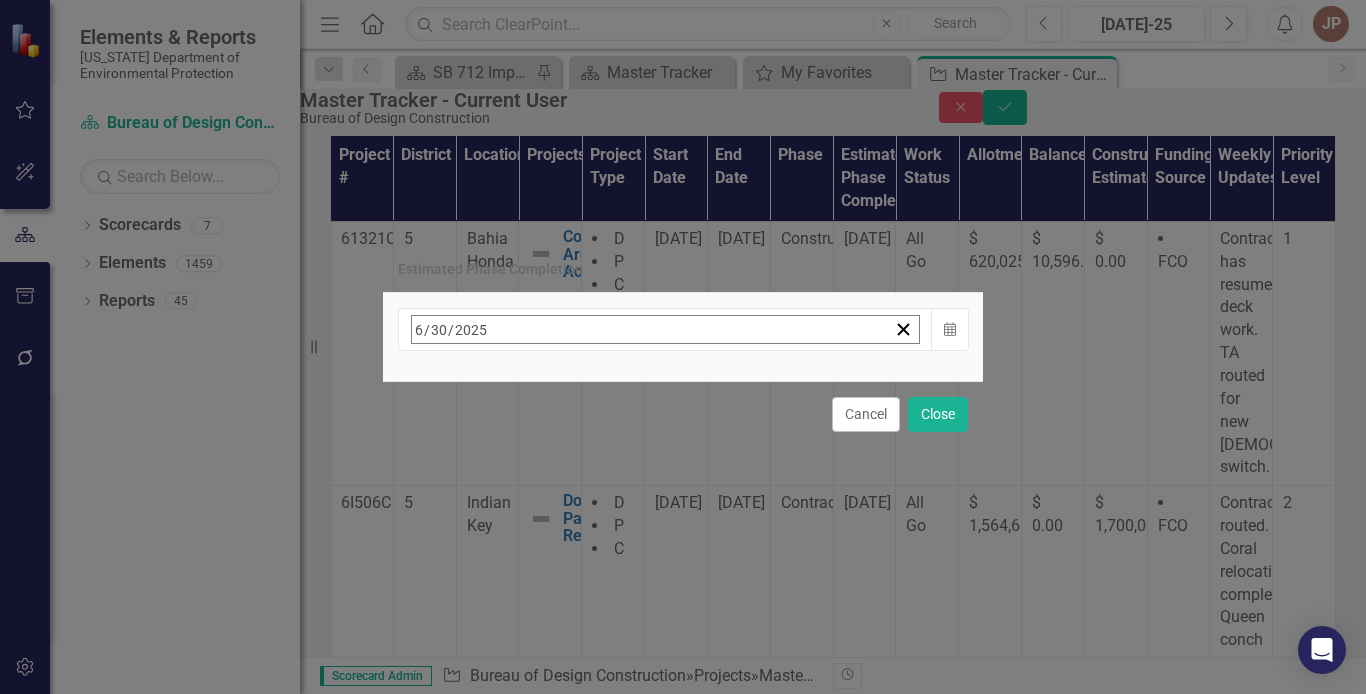 click on "›" at bounding box center [682, 373] 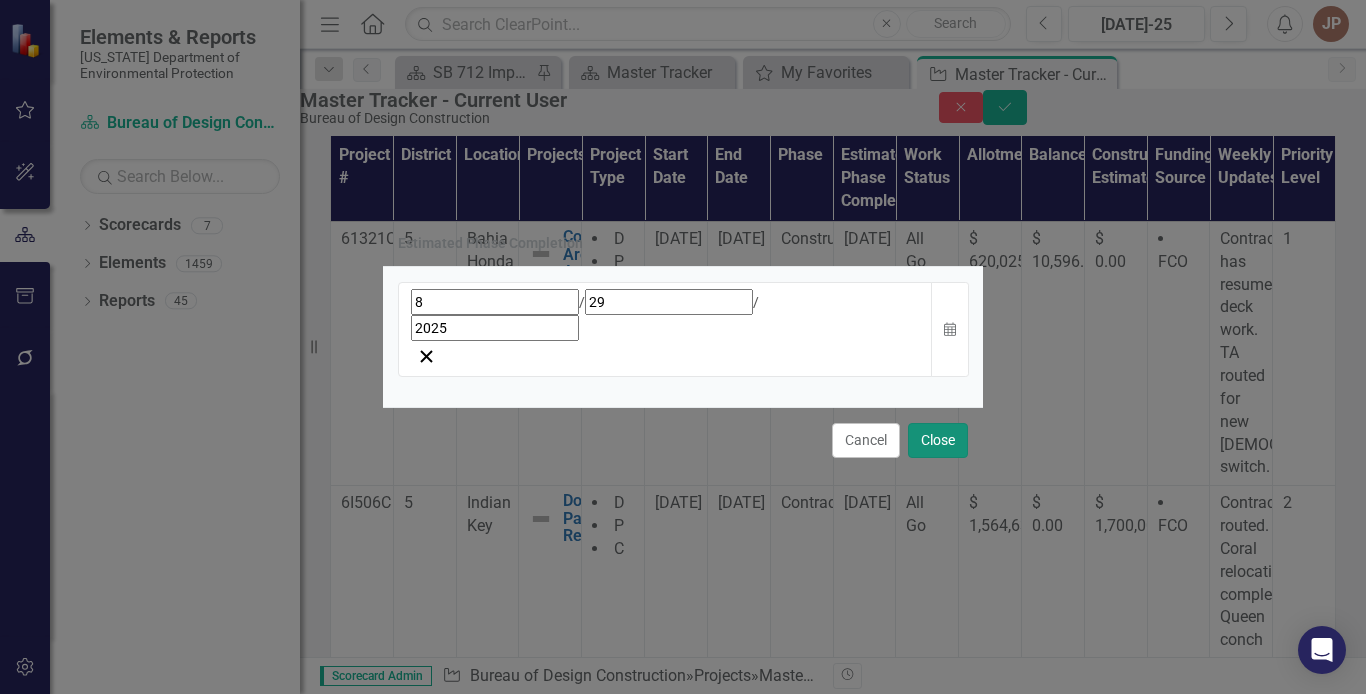 click on "Close" at bounding box center (938, 440) 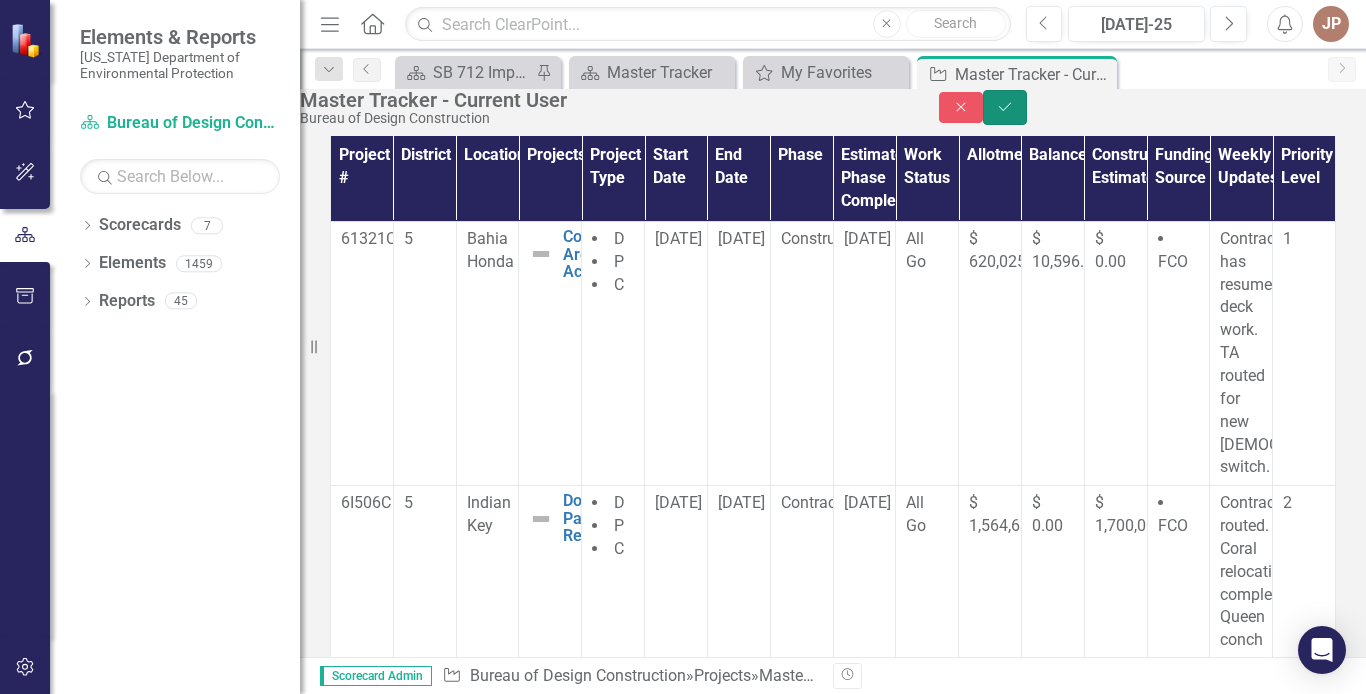click on "Save" 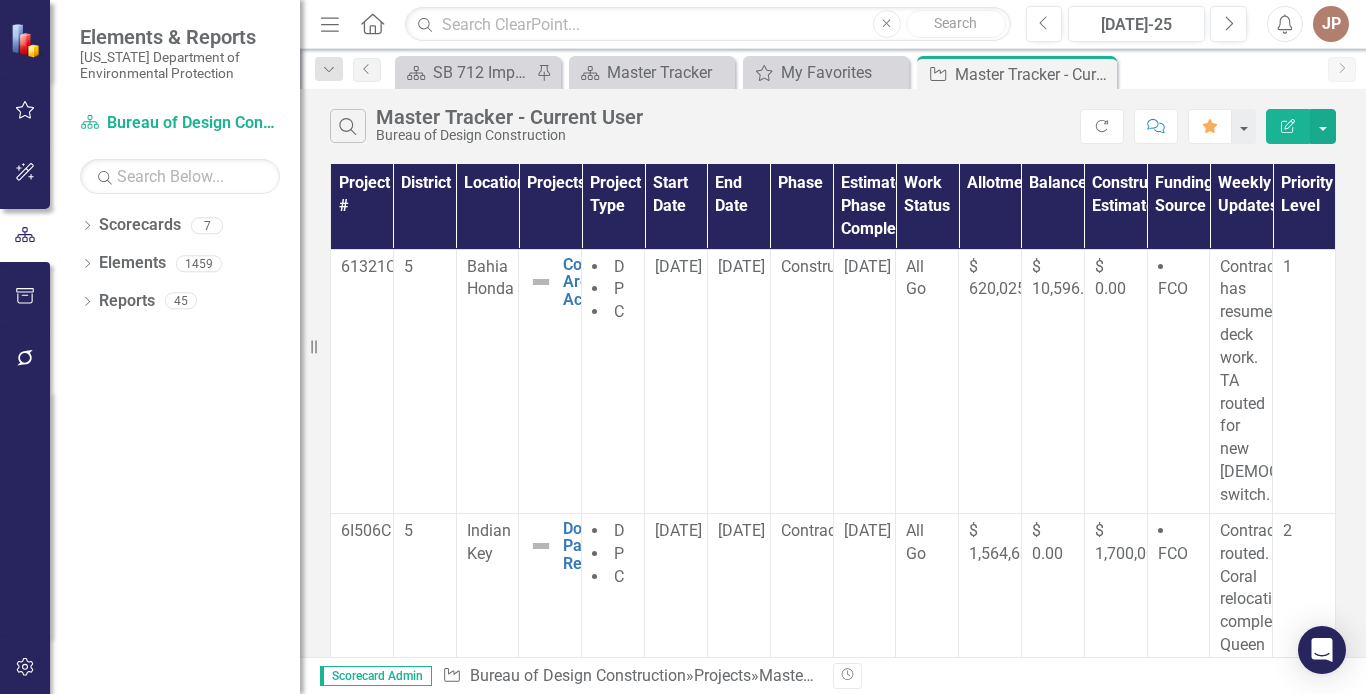 scroll, scrollTop: 774, scrollLeft: 296, axis: both 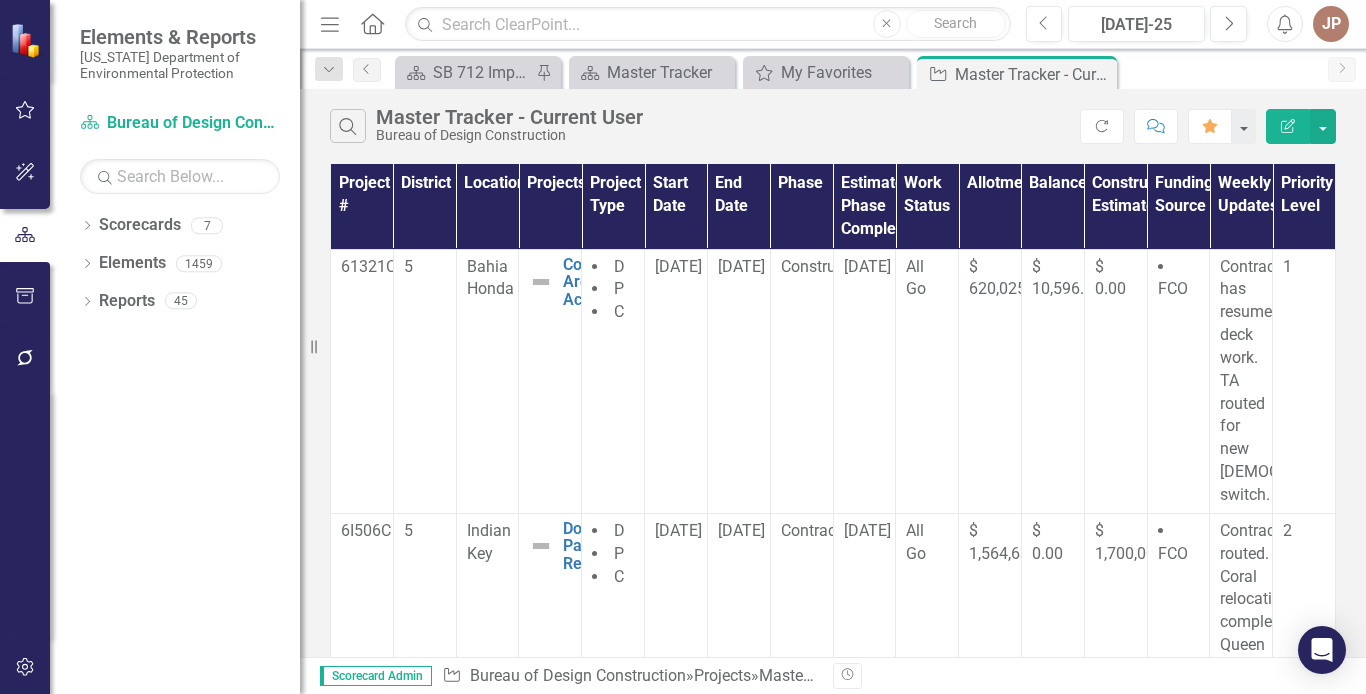 click on "NTP date [DATE]" at bounding box center (1241, 1730) 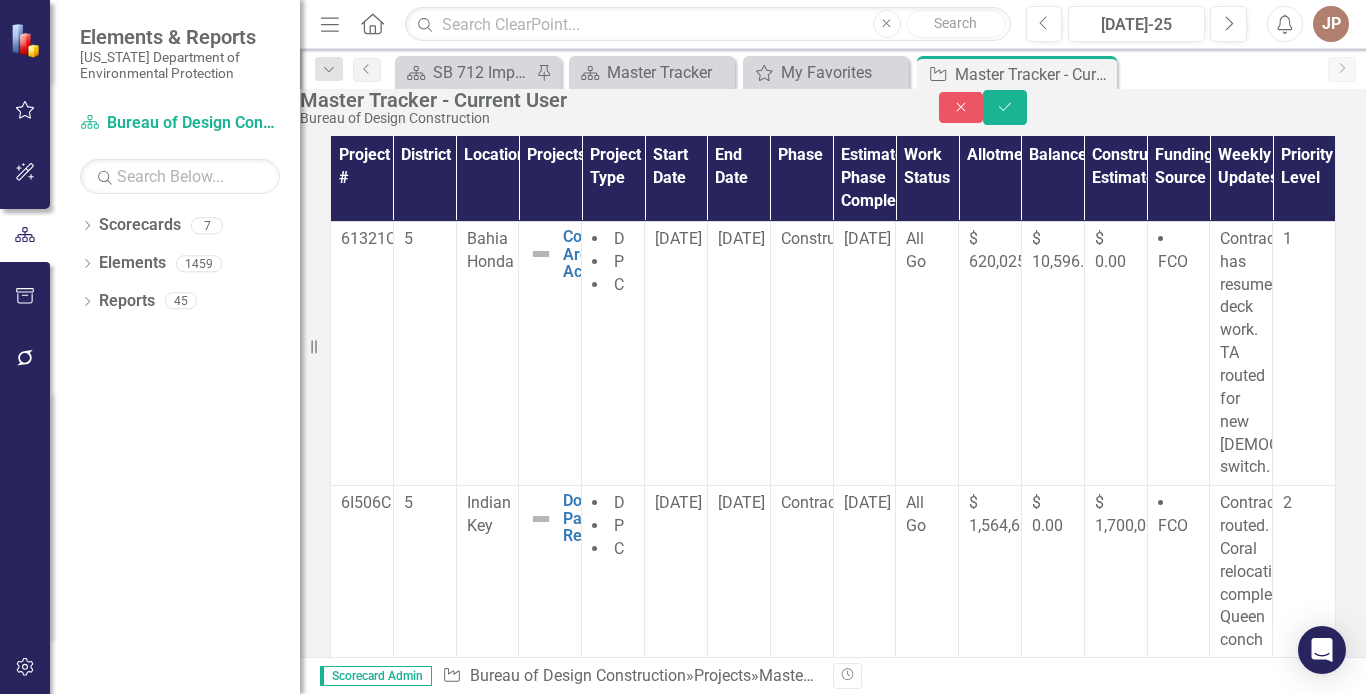 scroll, scrollTop: 774, scrollLeft: 296, axis: both 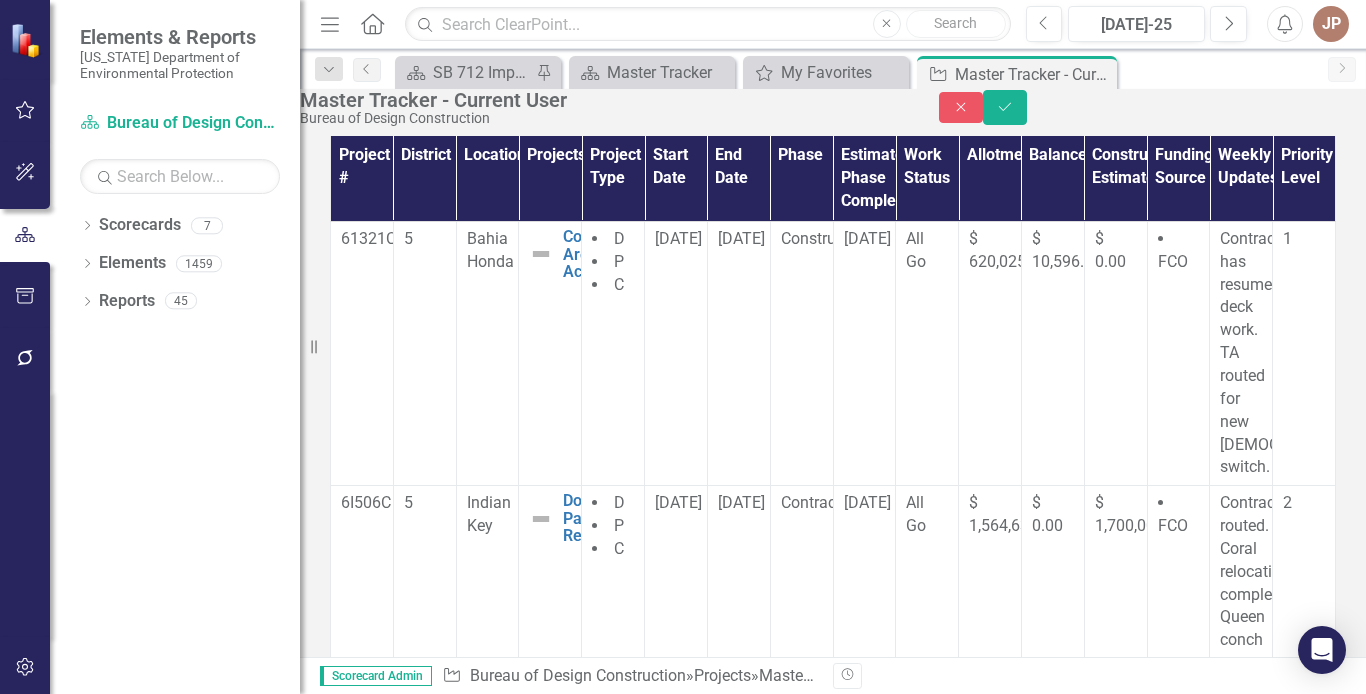 click at bounding box center [1241, 1867] 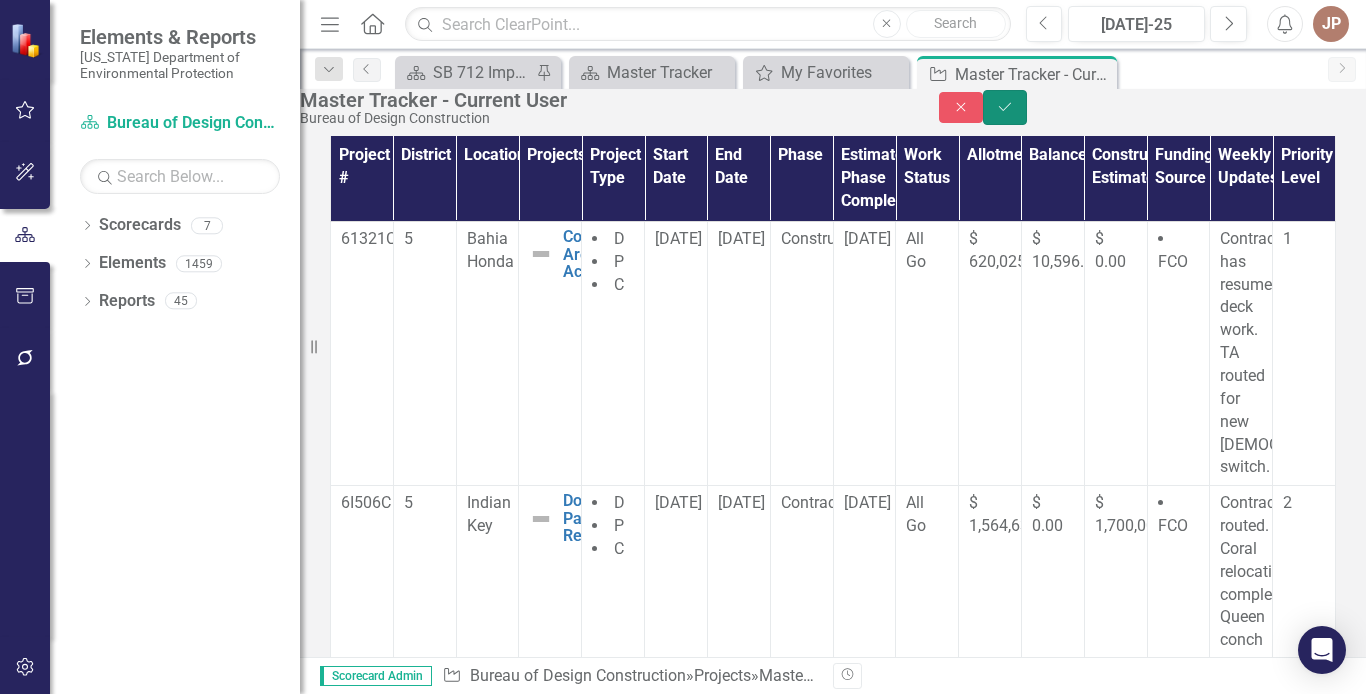 click on "Save" 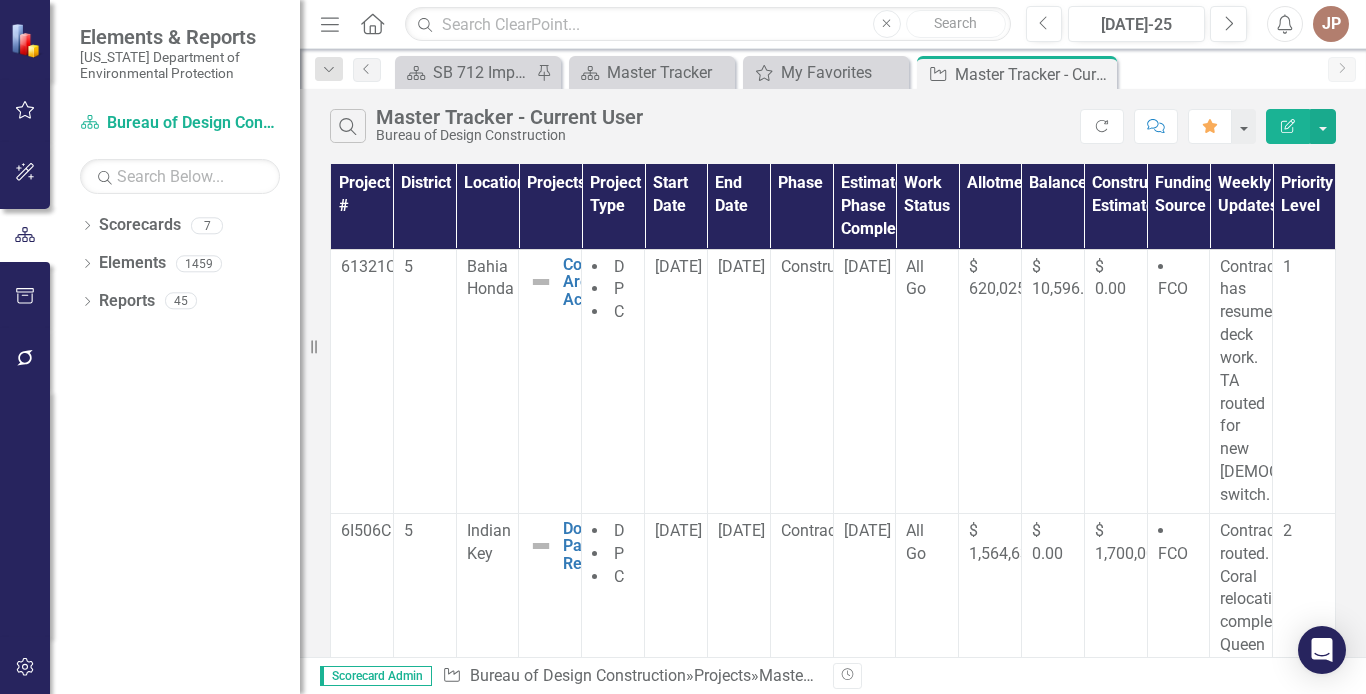 scroll, scrollTop: 0, scrollLeft: 296, axis: horizontal 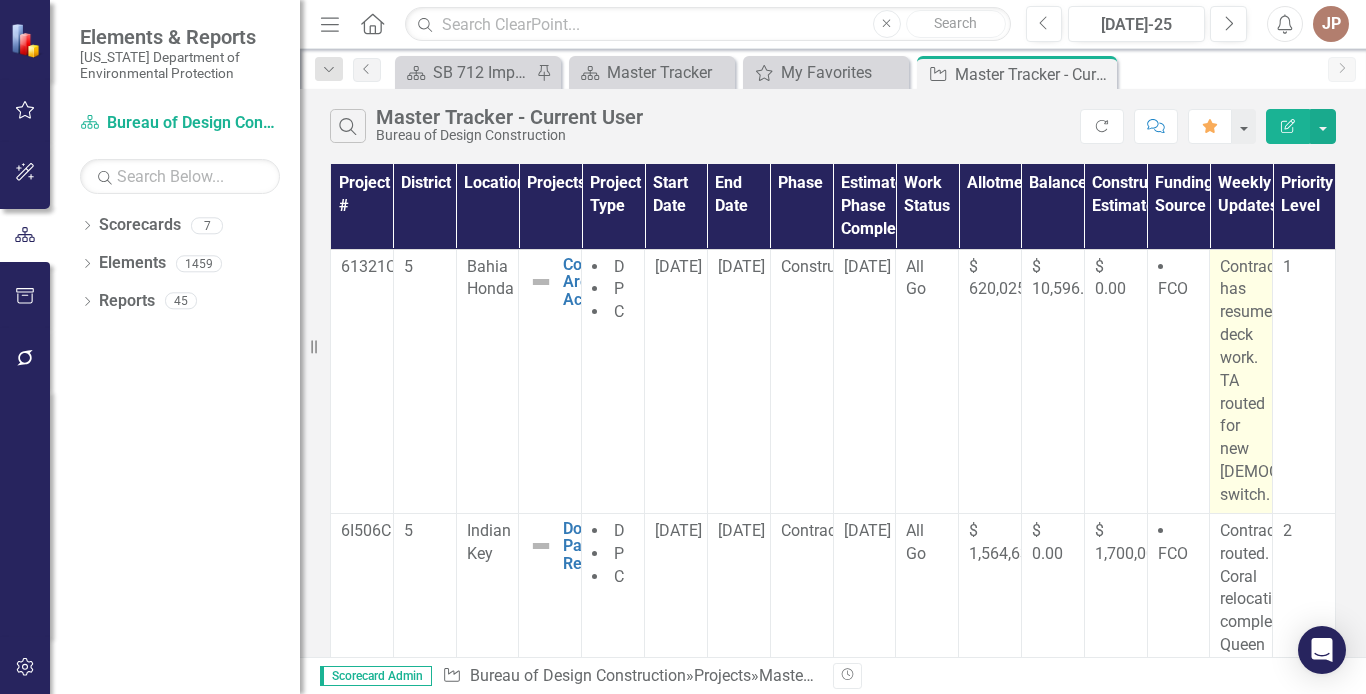click on "Contractro has resumed deck work. TA routed for new [DEMOGRAPHIC_DATA] switch." at bounding box center [1241, 381] 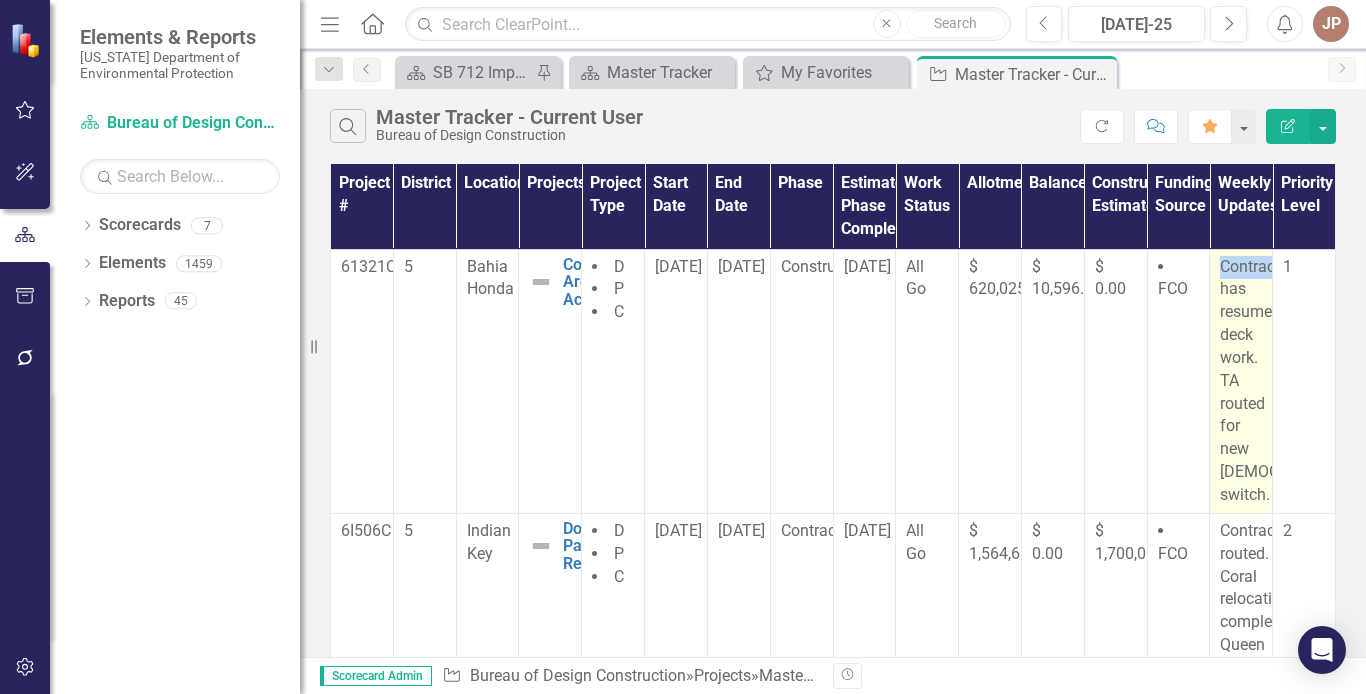 click on "Contractro has resumed deck work. TA routed for new [DEMOGRAPHIC_DATA] switch." at bounding box center (1241, 381) 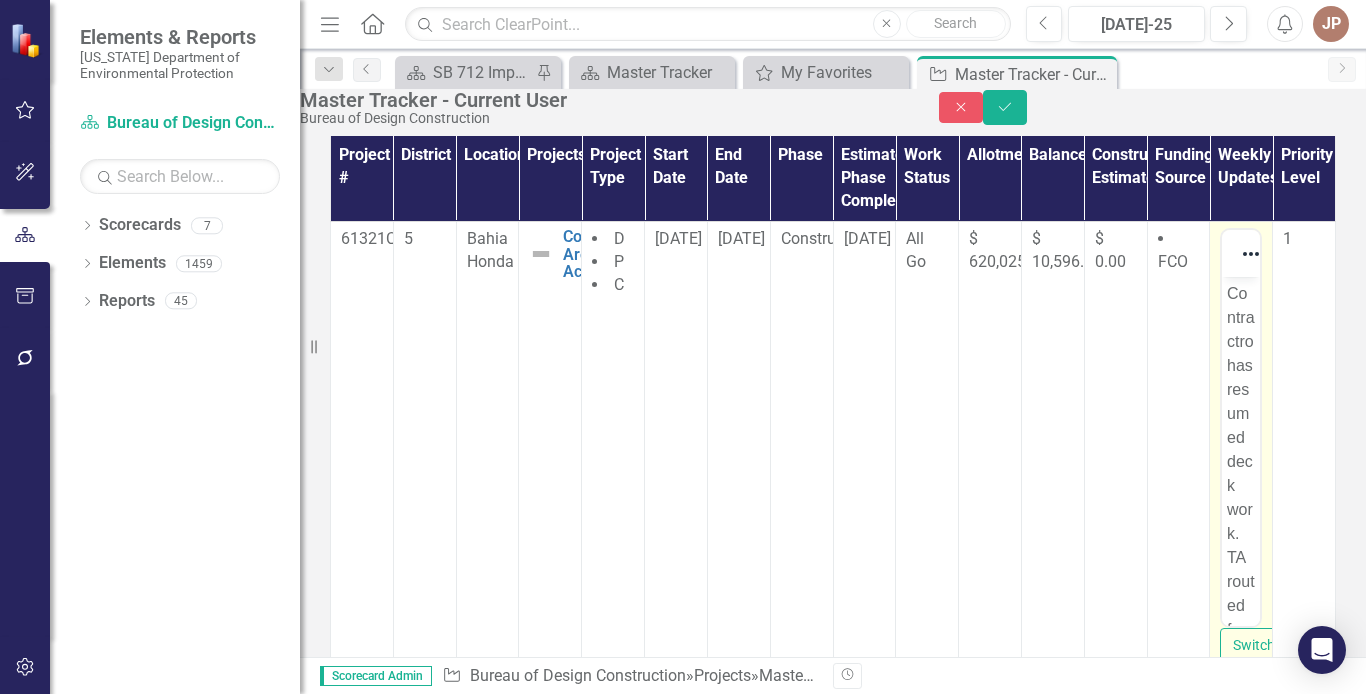 scroll, scrollTop: 0, scrollLeft: 0, axis: both 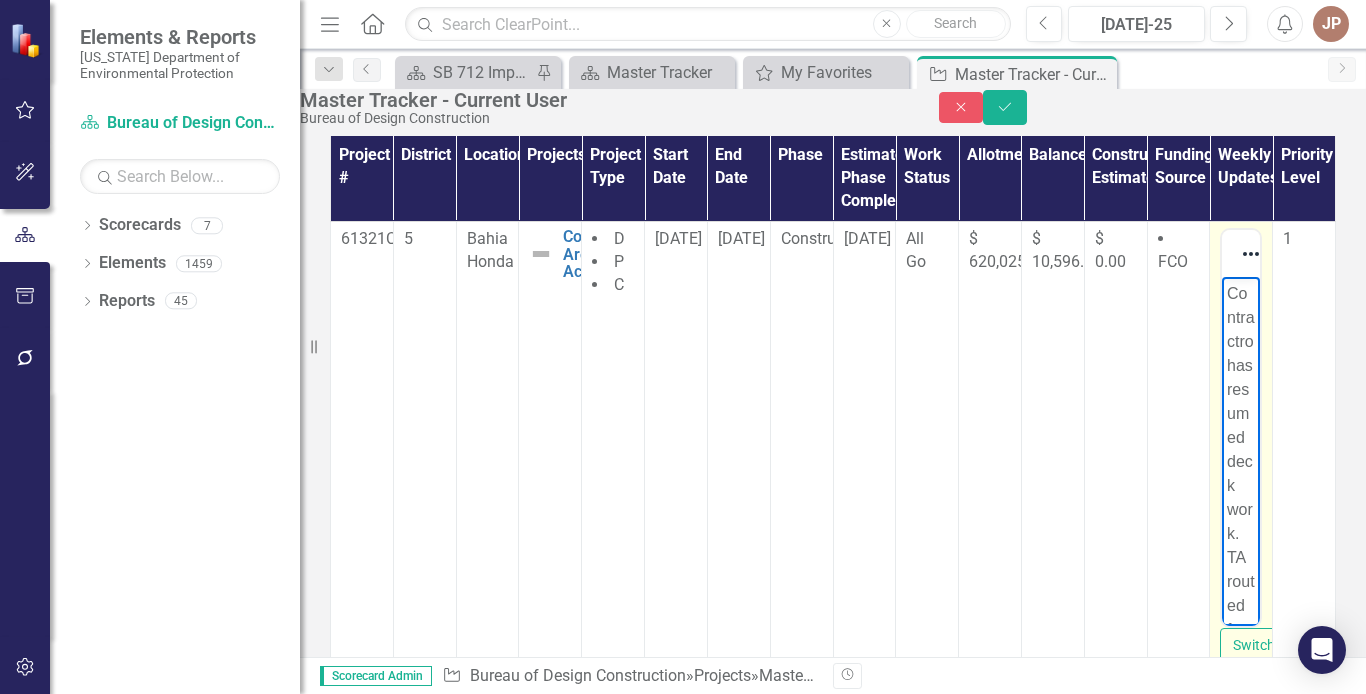 click on "Contractro has resumed deck work. TA routed for new [DEMOGRAPHIC_DATA] switch." at bounding box center [1241, 605] 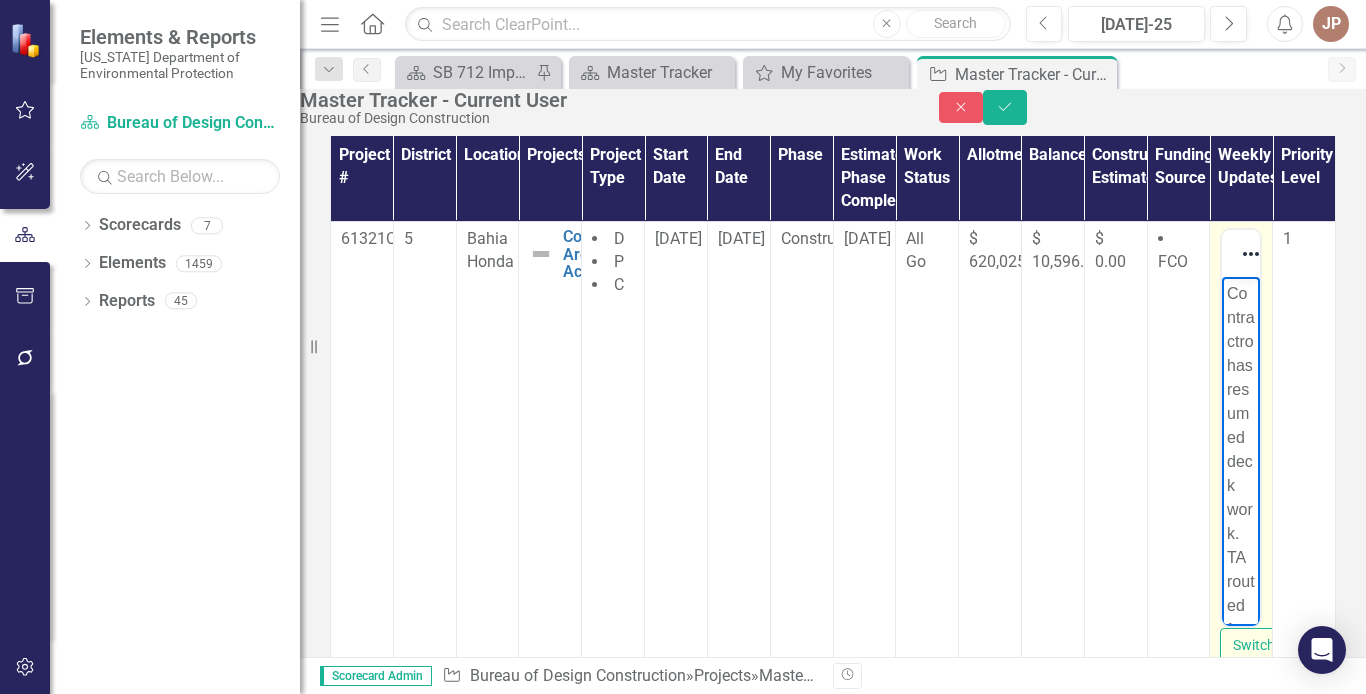 type 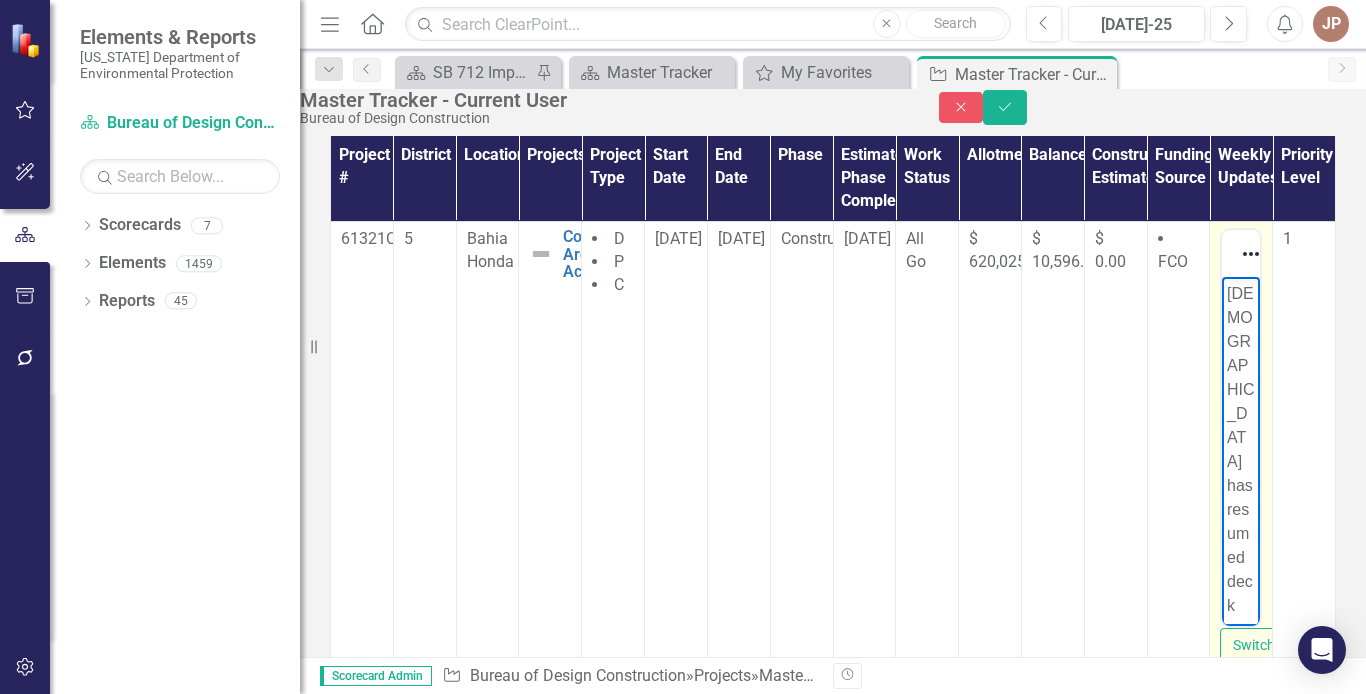 click on "[DEMOGRAPHIC_DATA] has resumed deck work. TA routed for new [DEMOGRAPHIC_DATA] switch." at bounding box center [1241, 665] 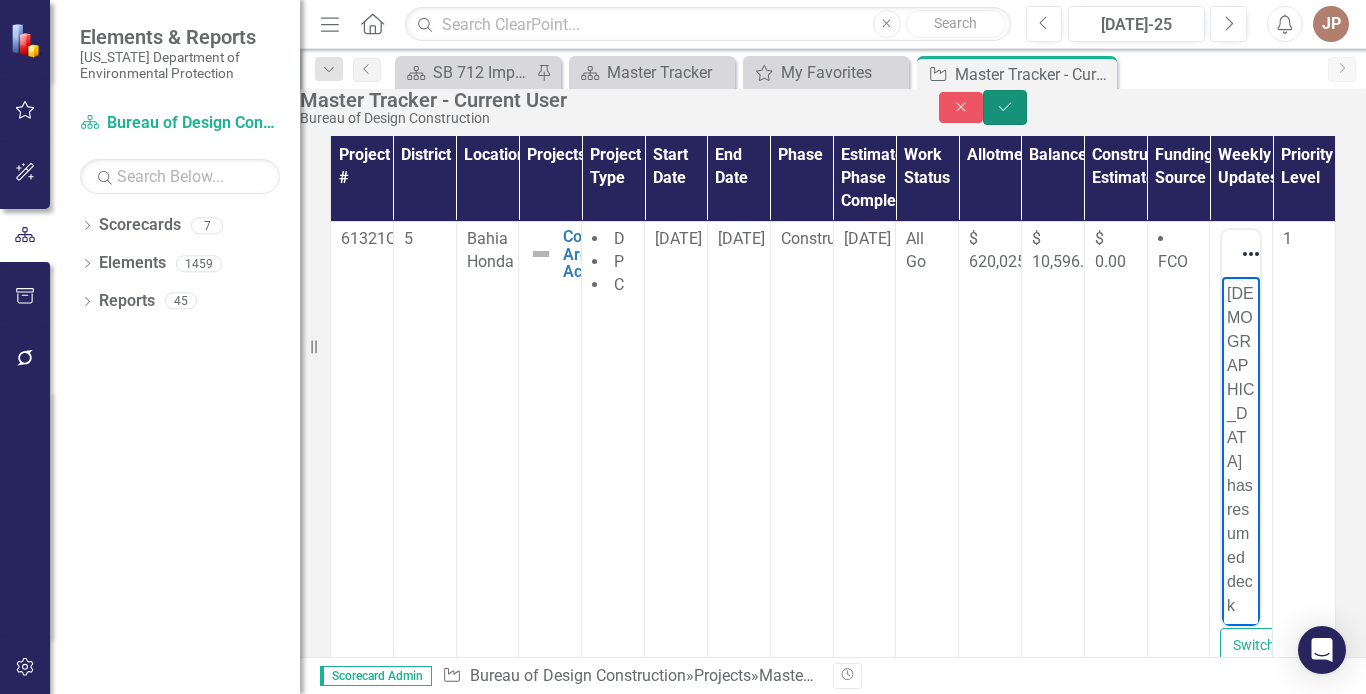 click on "Save" 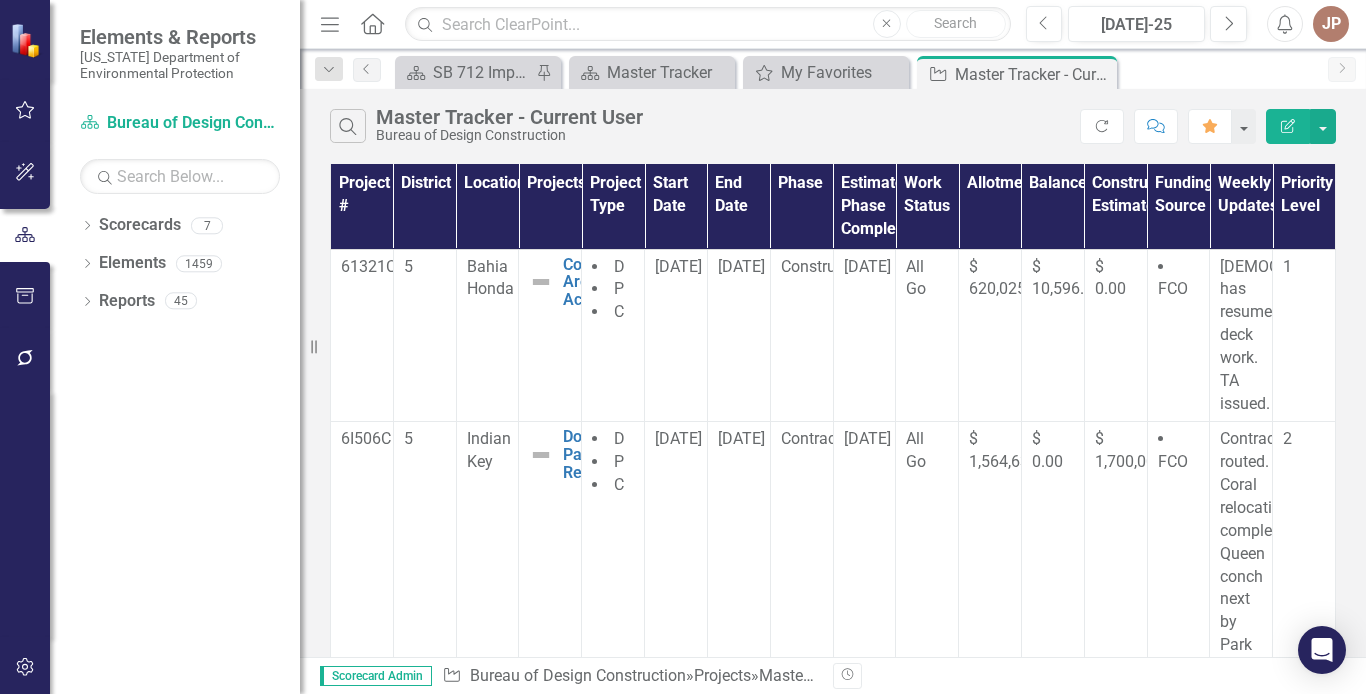 scroll, scrollTop: 0, scrollLeft: 296, axis: horizontal 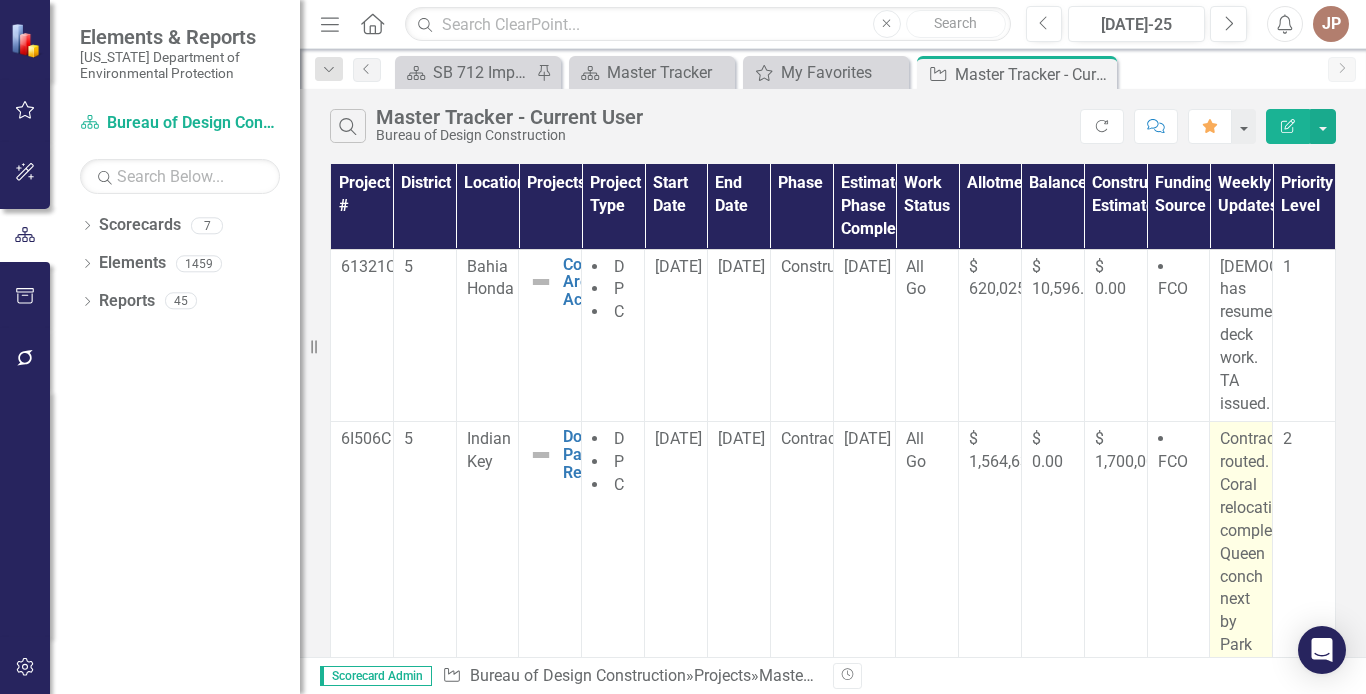 click on "Contract routed. Coral relocation completed. Queen conch next by Park Staff." at bounding box center [1241, 553] 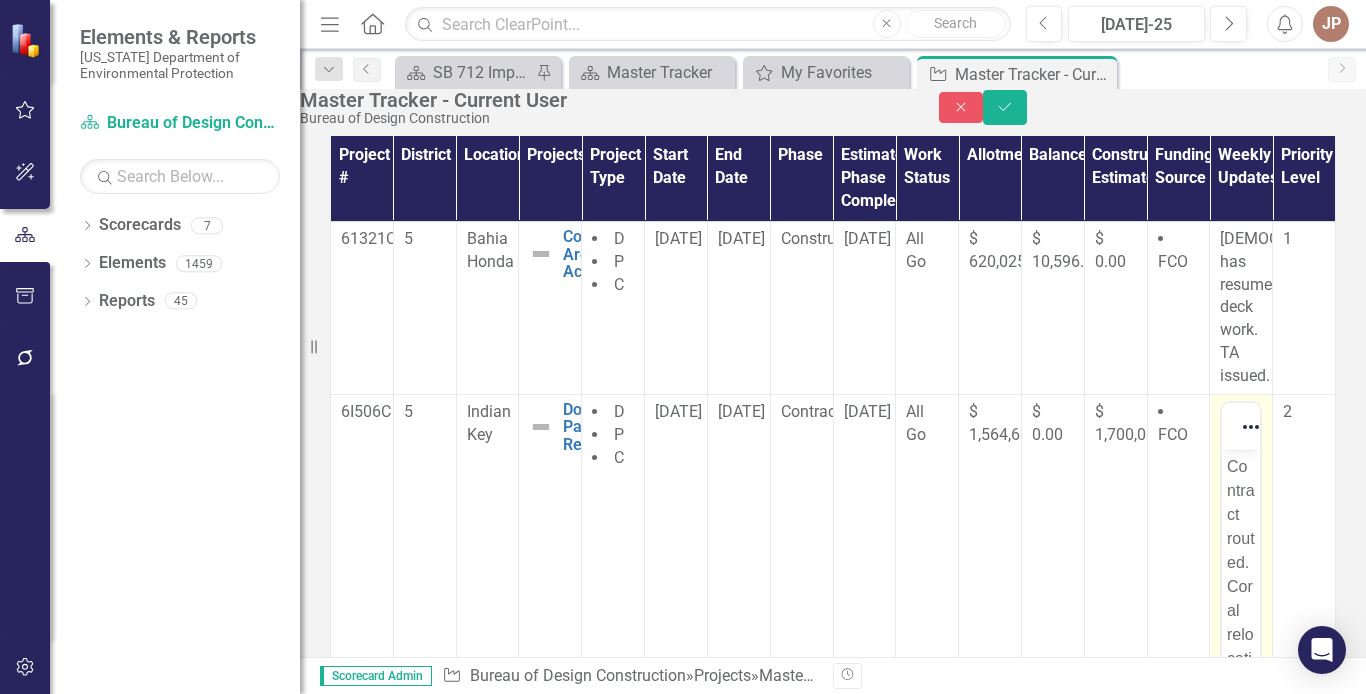 scroll, scrollTop: 0, scrollLeft: 0, axis: both 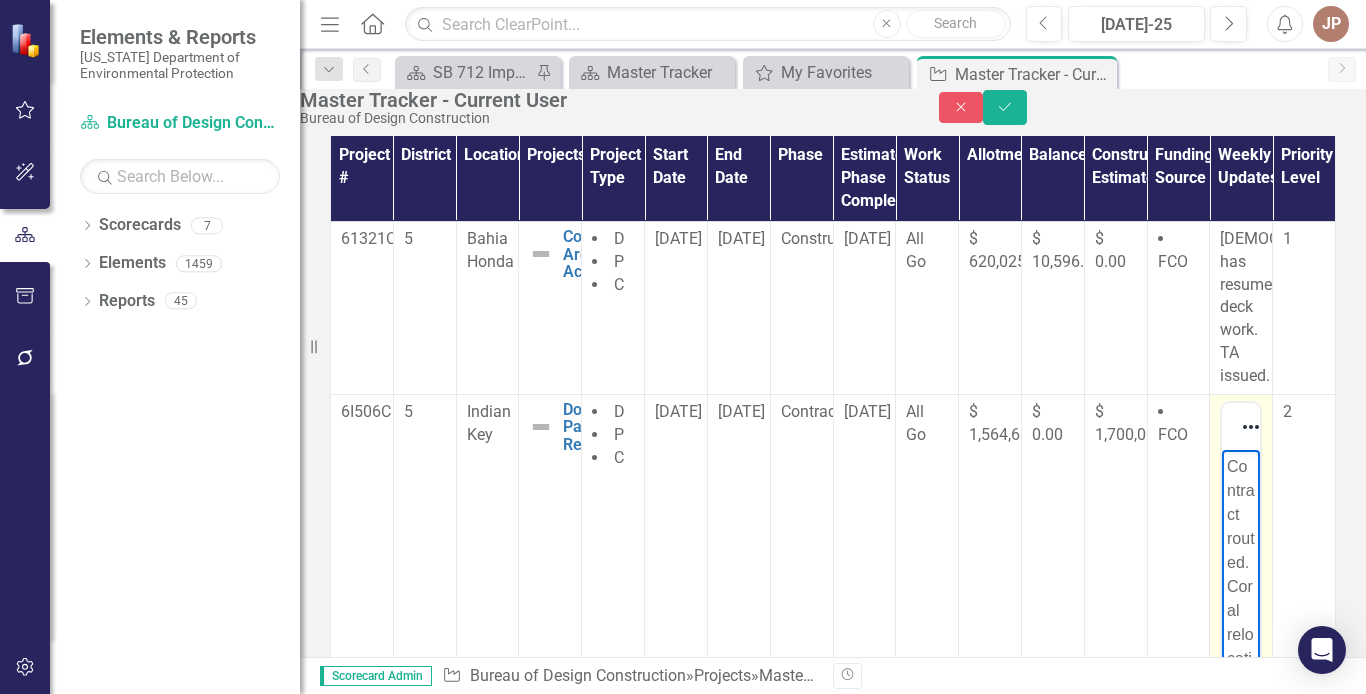 click on "Contract routed. Coral relocation completed. Queen conch next by Park Staff." at bounding box center [1241, 742] 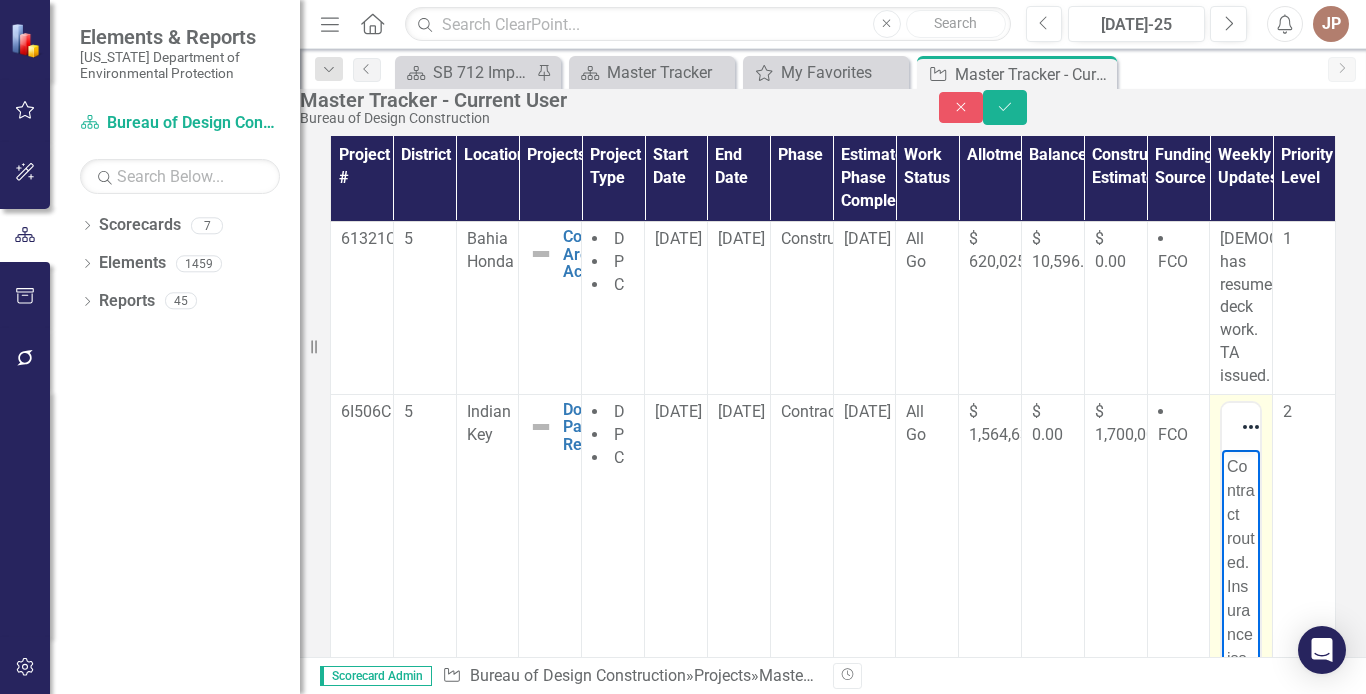 click on "Contract routed. Insurance issues." at bounding box center (1241, 586) 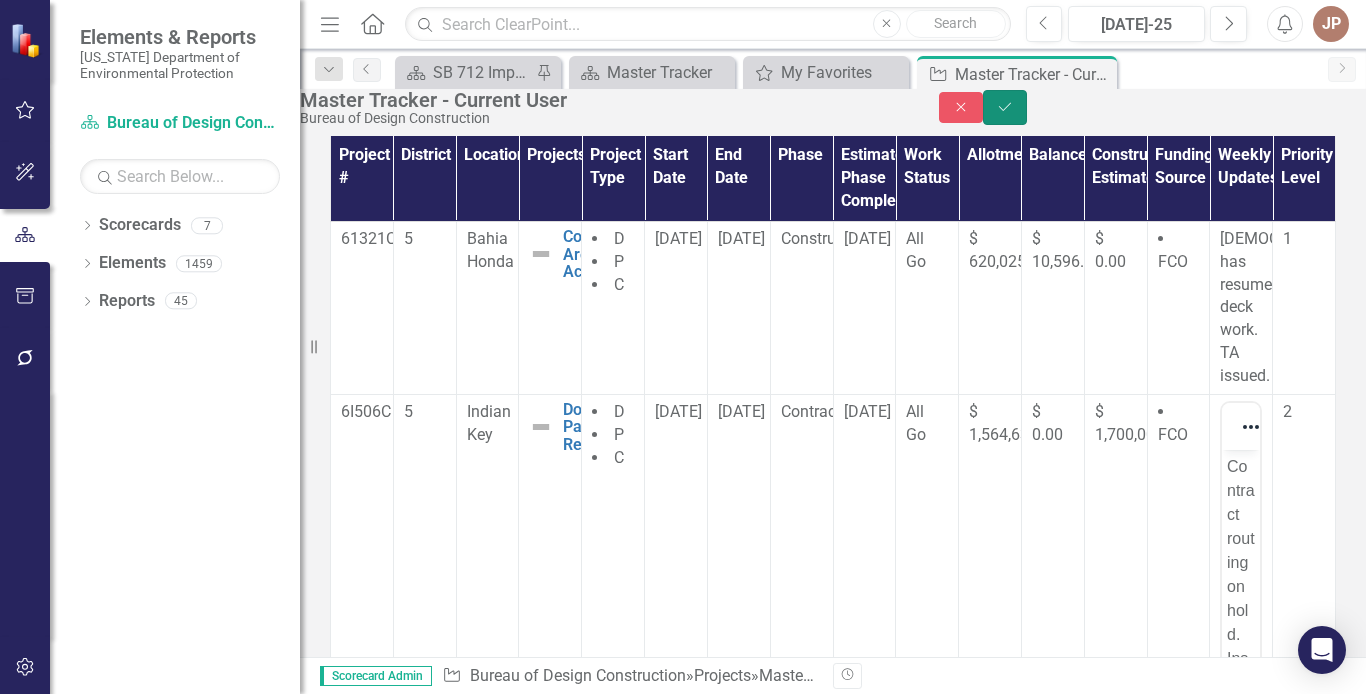 click on "Save" 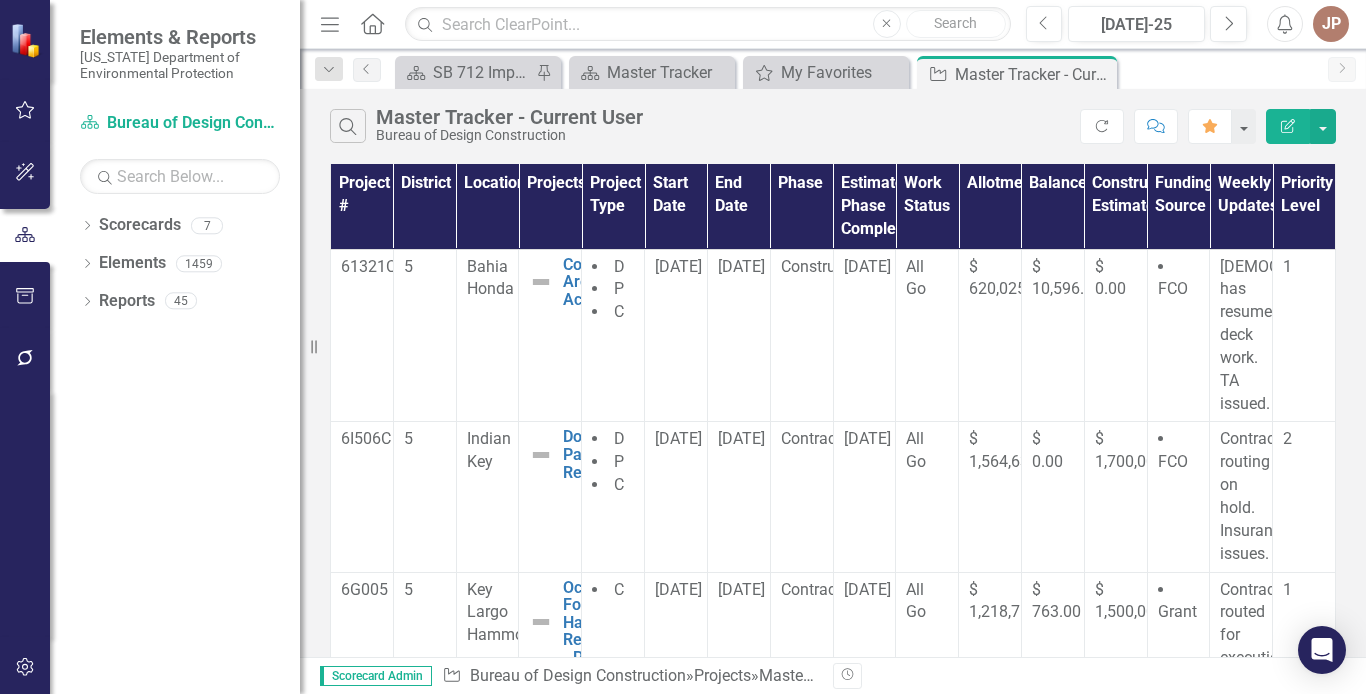 scroll, scrollTop: 0, scrollLeft: 115, axis: horizontal 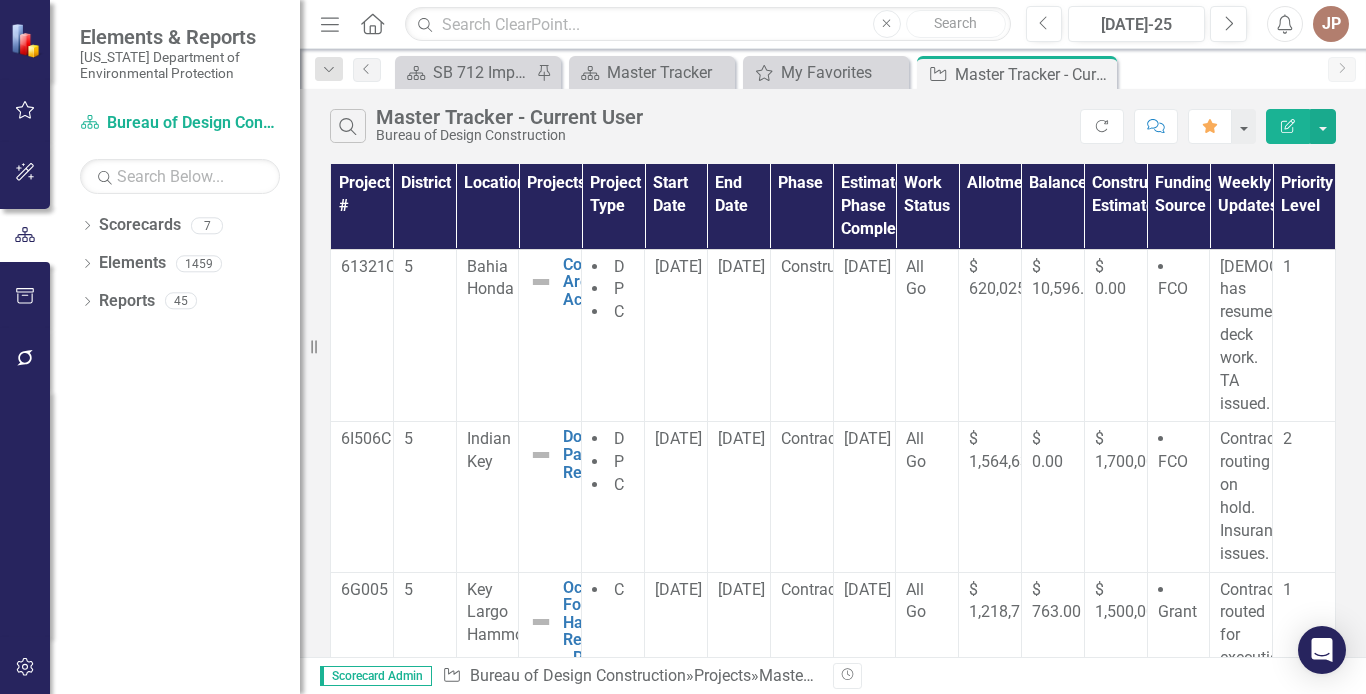 click on "All Go" at bounding box center (927, 785) 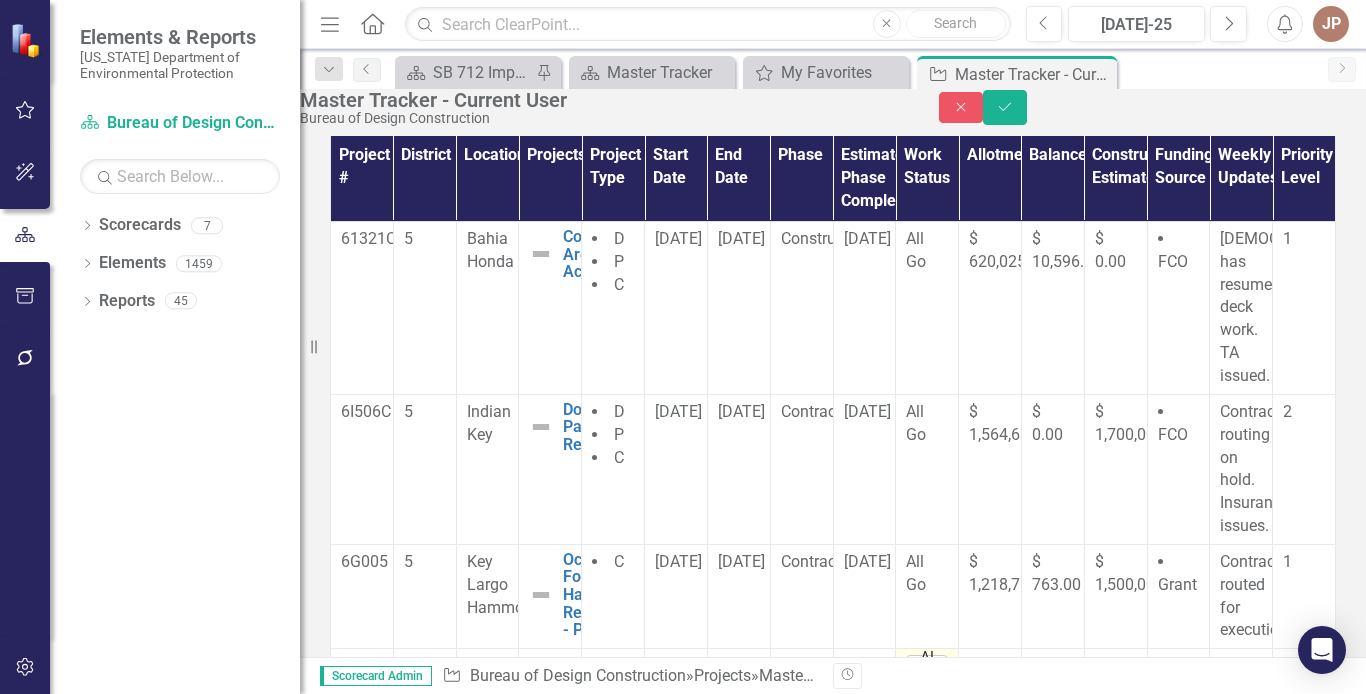 click on "Expand" 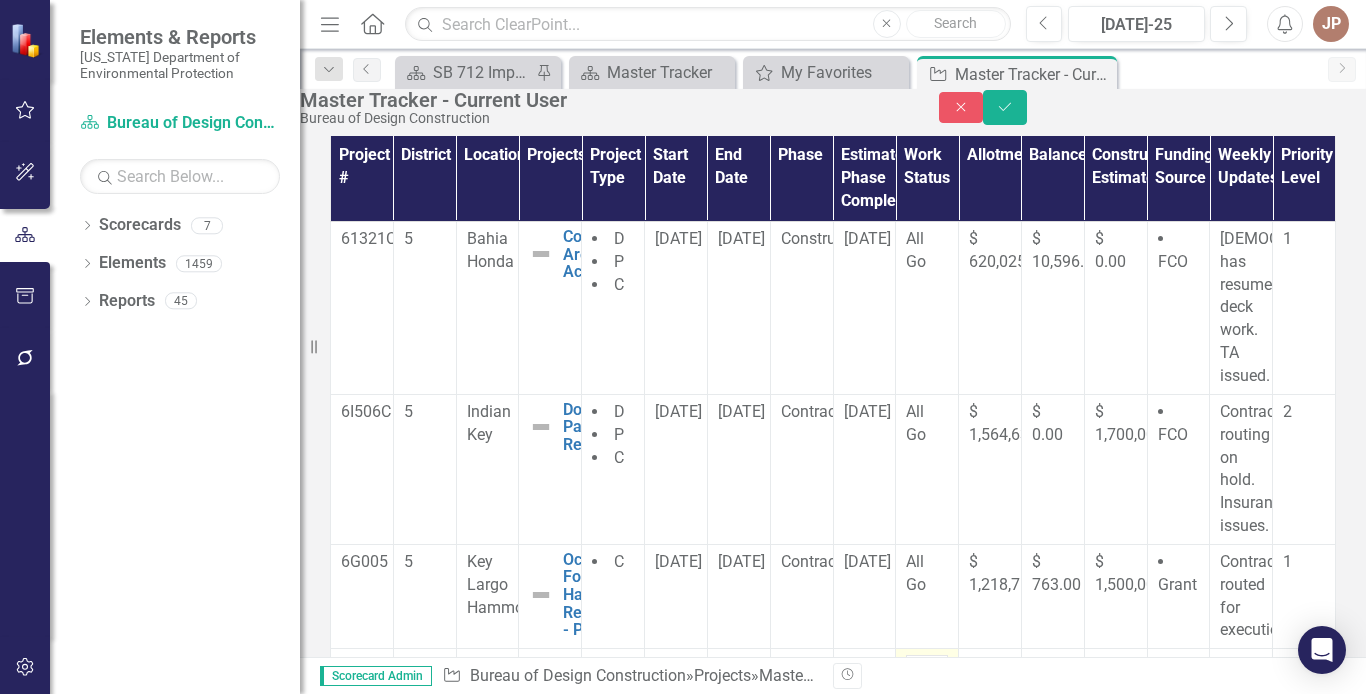 click on "Hold" at bounding box center [683, 751] 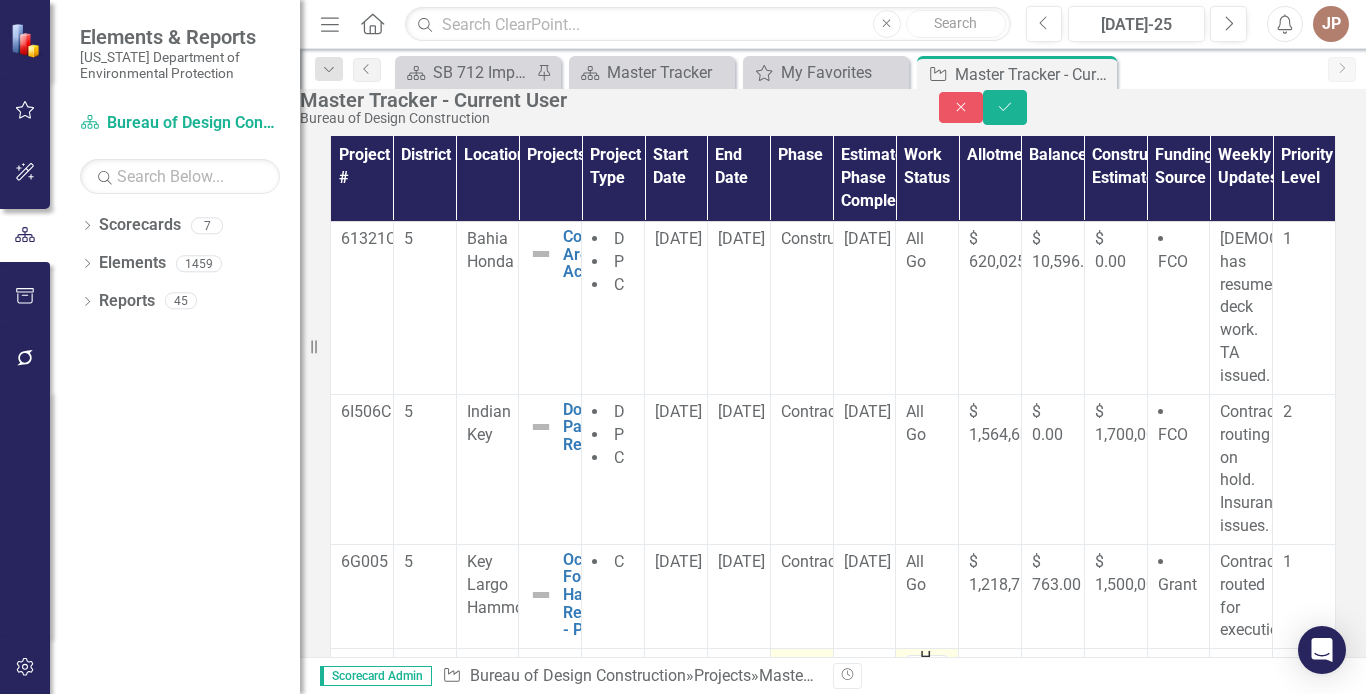 click on "Contracting" at bounding box center [801, 758] 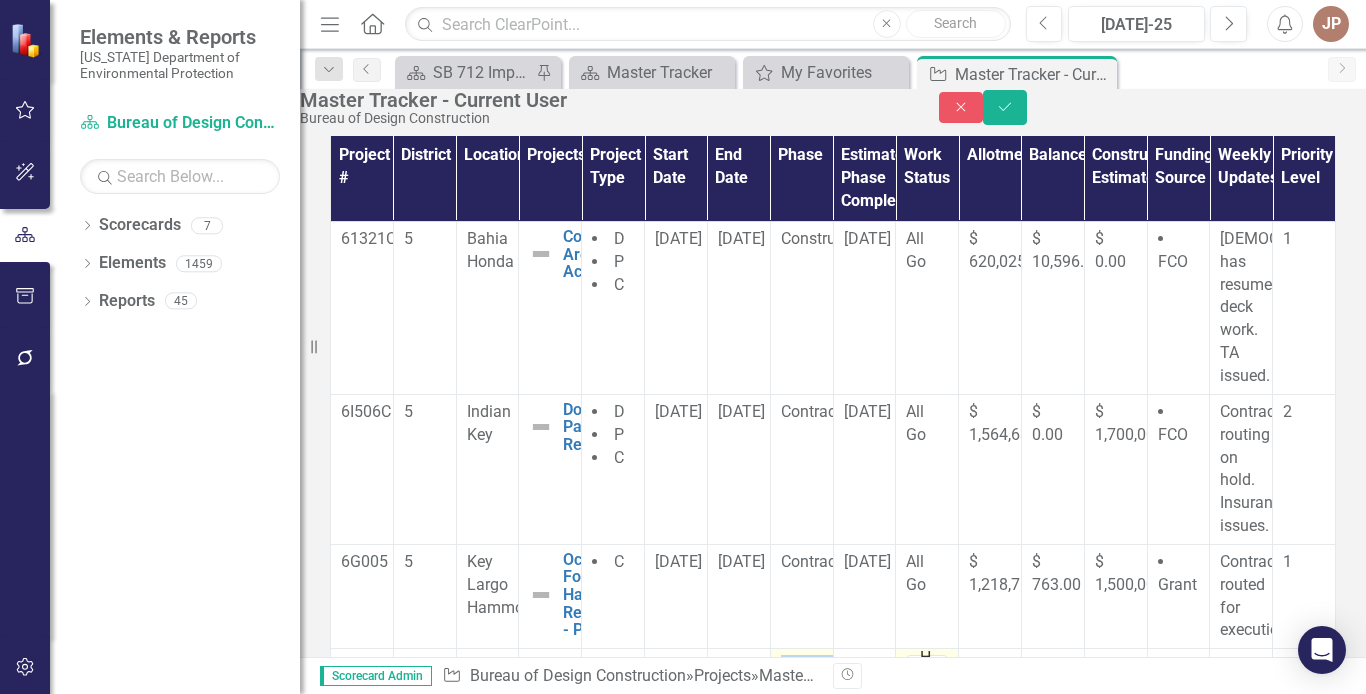 click on "Contracting" at bounding box center (801, 758) 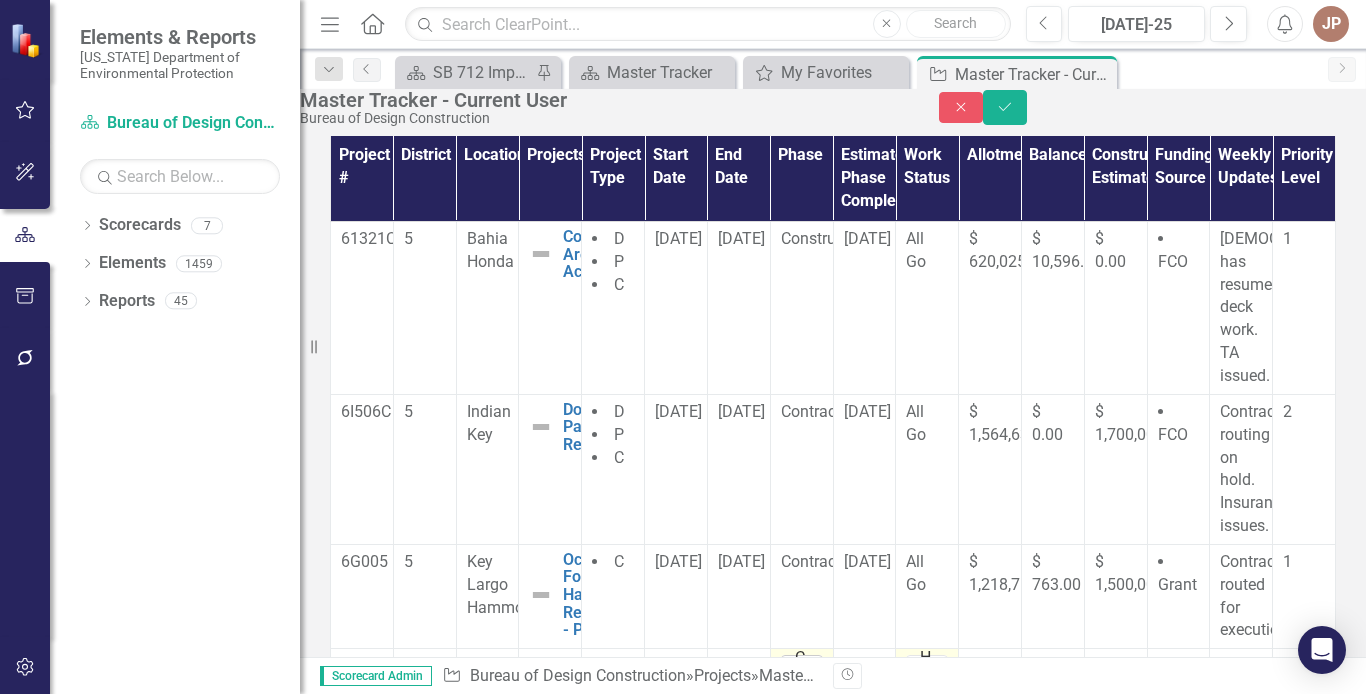 click on "Expand" 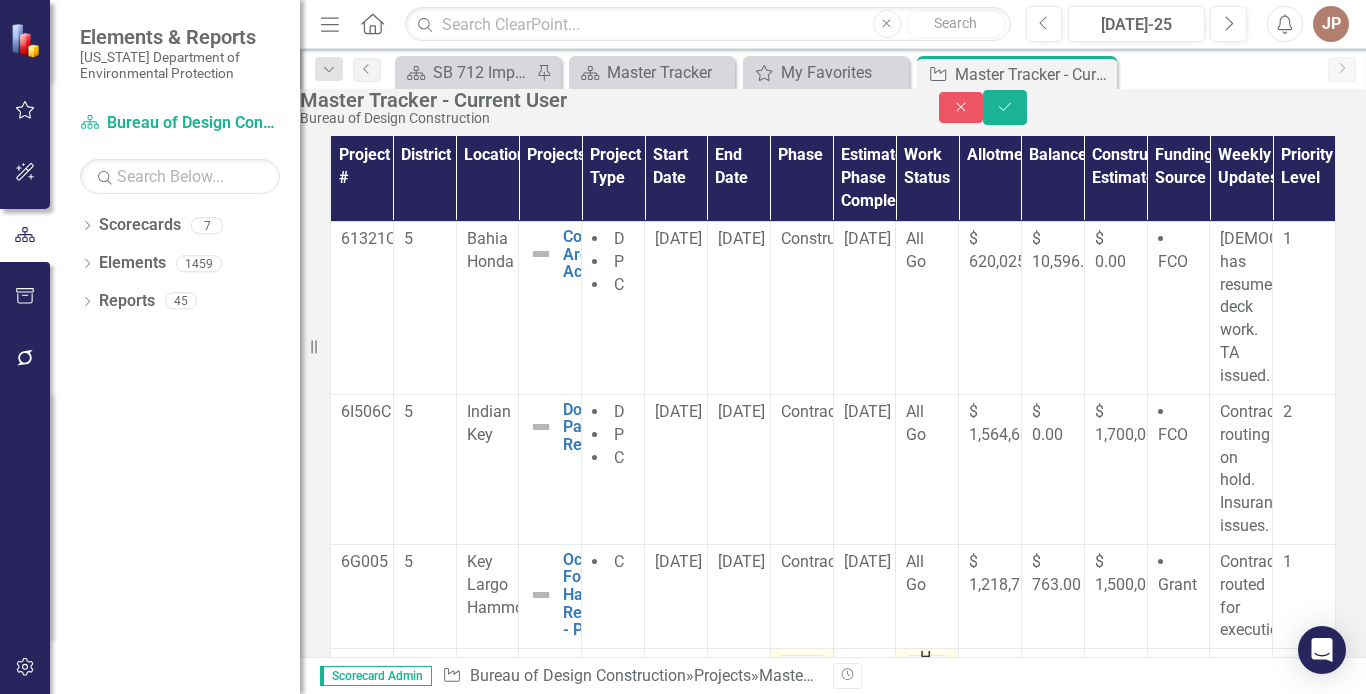 scroll, scrollTop: 140, scrollLeft: 0, axis: vertical 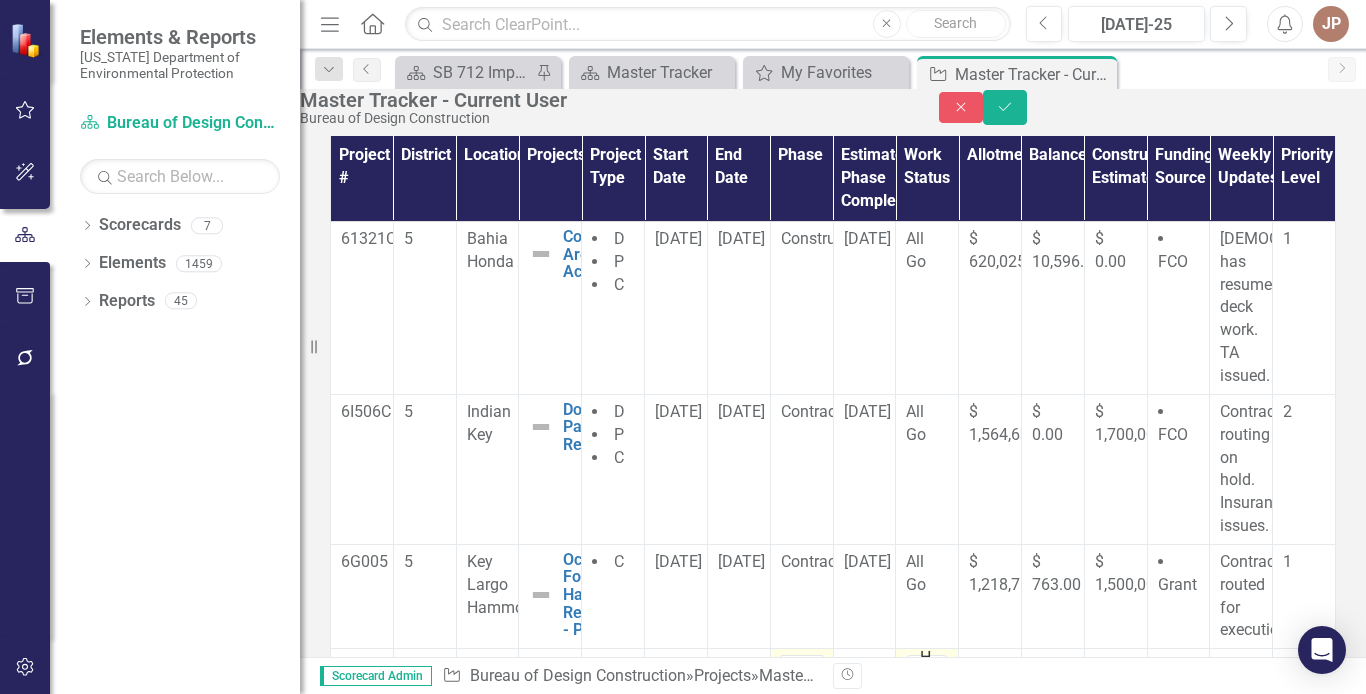 click on "Not Defined" at bounding box center (683, 728) 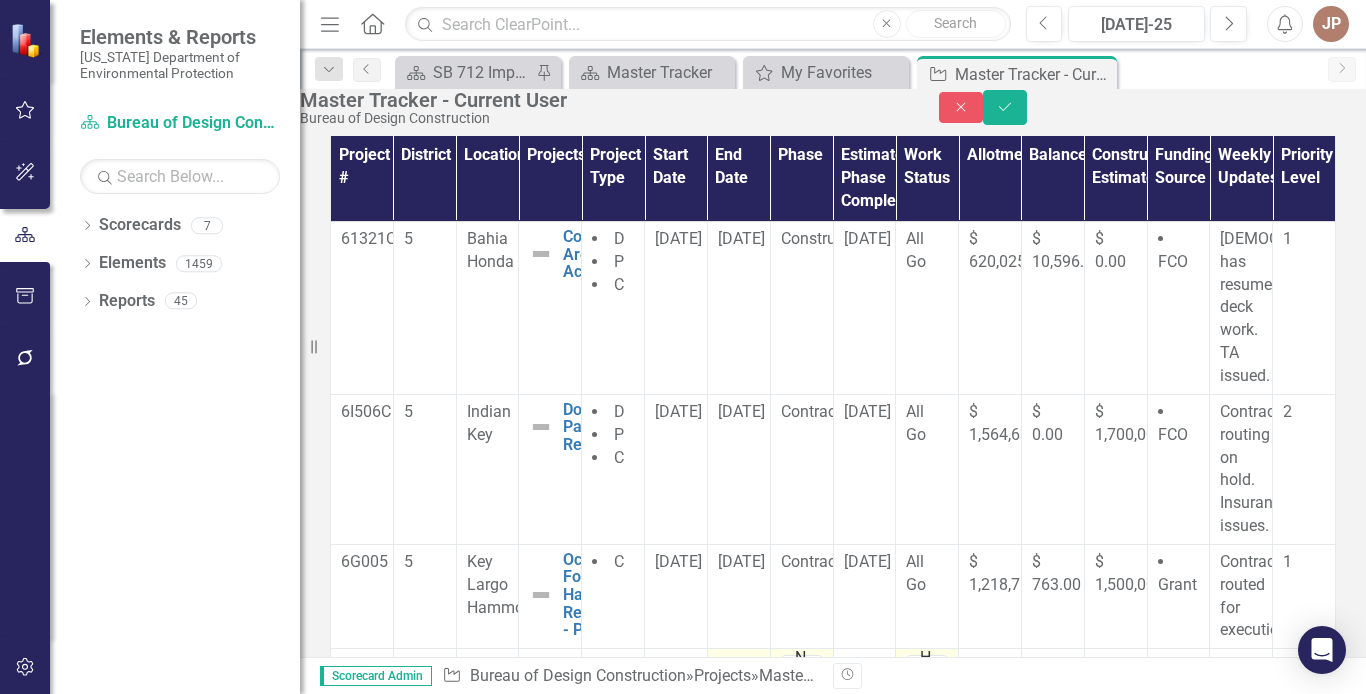 click on "[DATE]" at bounding box center [738, 758] 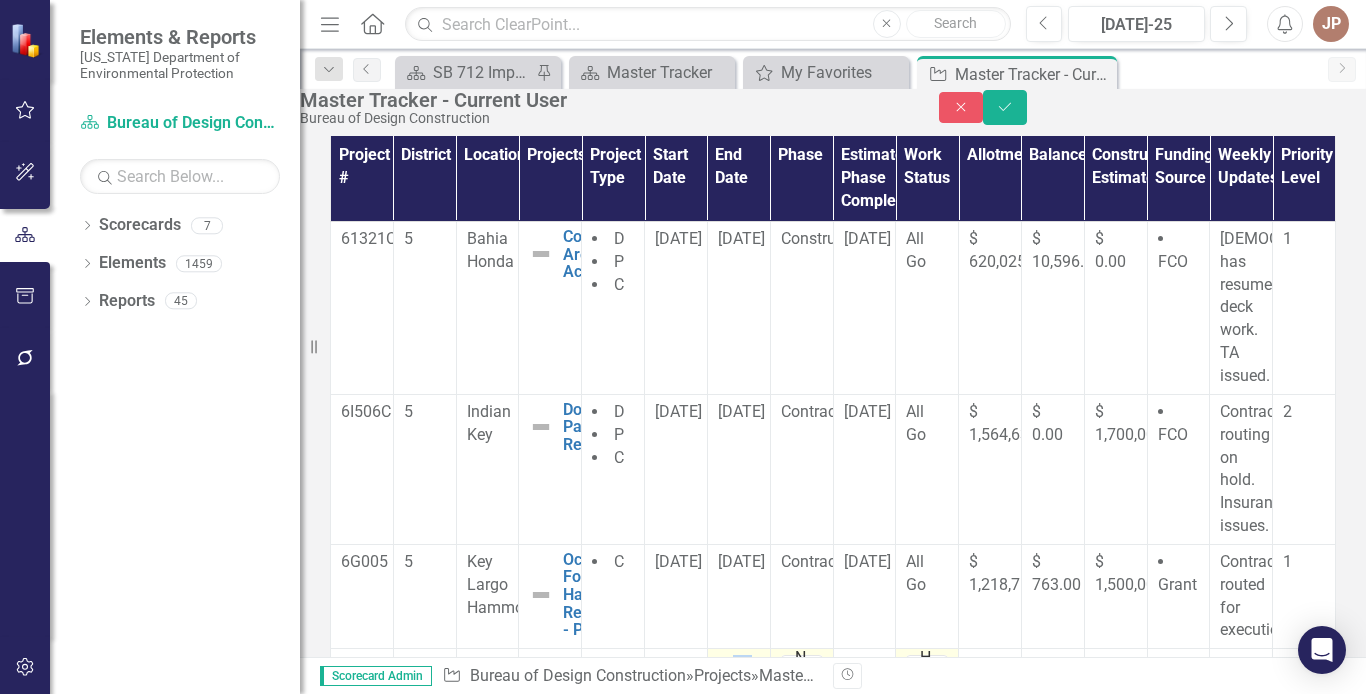 click on "[DATE]" at bounding box center (738, 758) 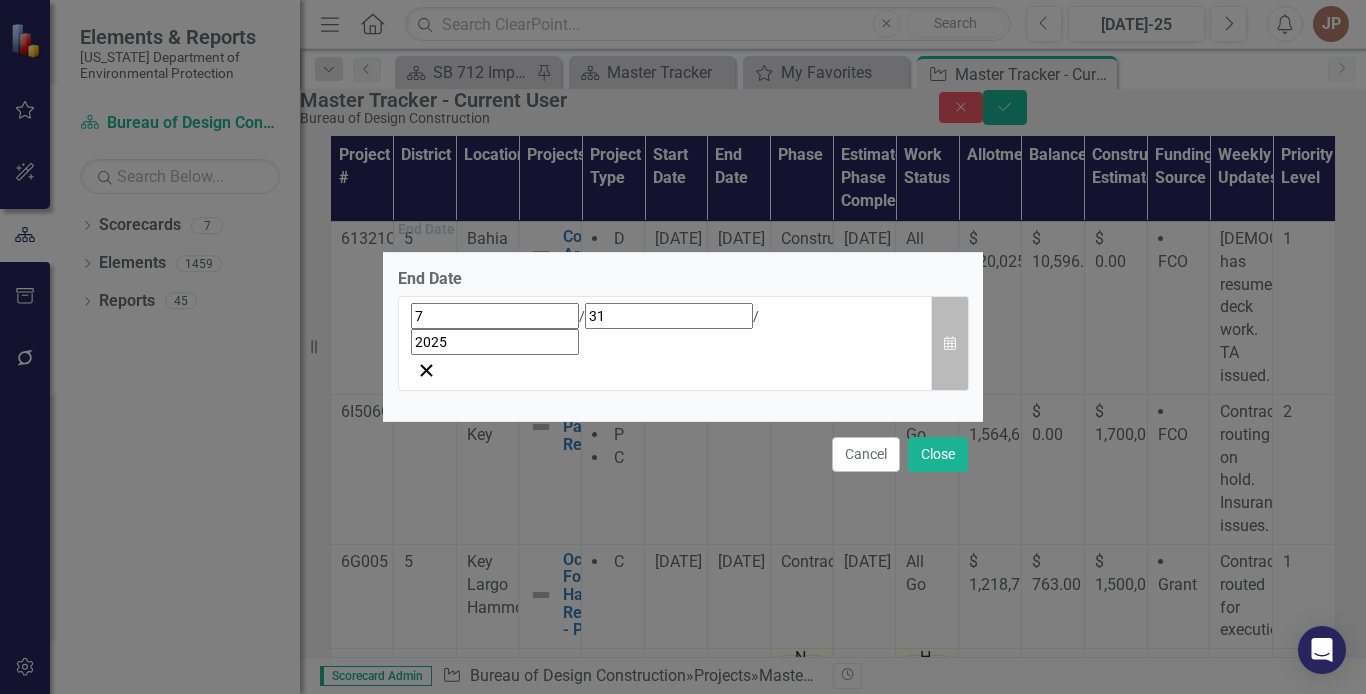 click 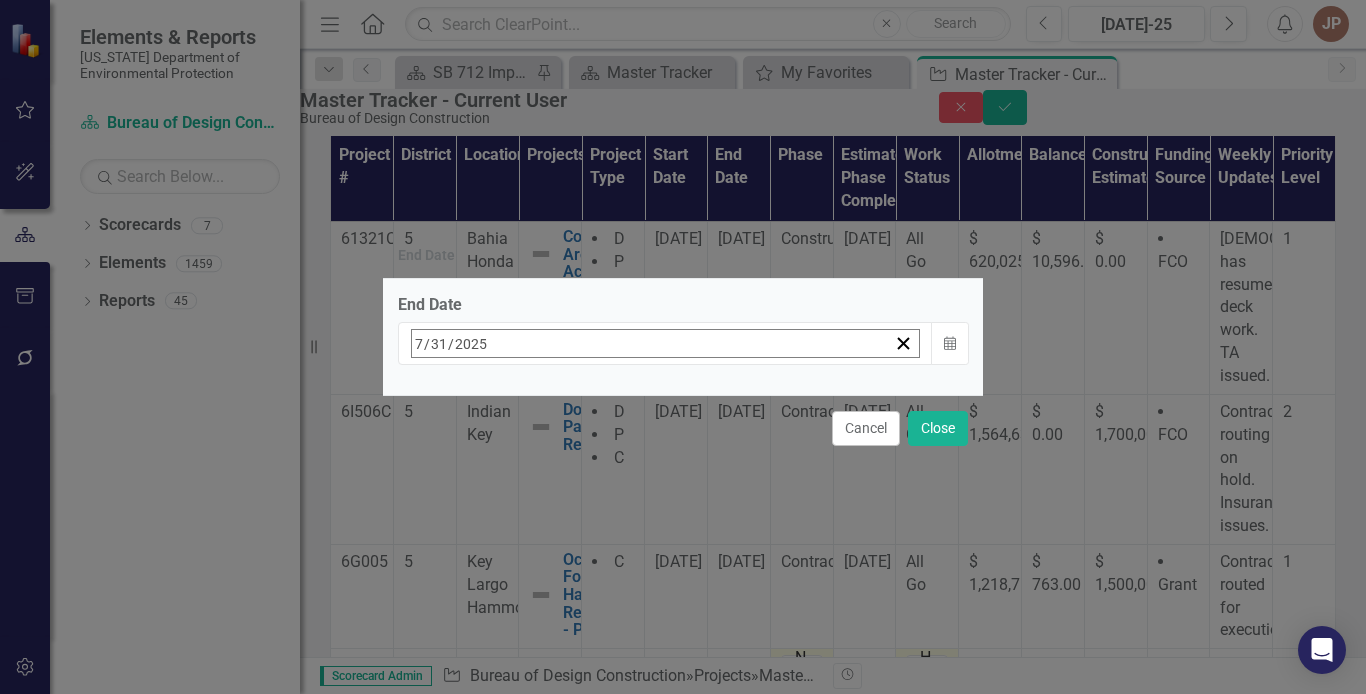 click on "›" at bounding box center [682, 387] 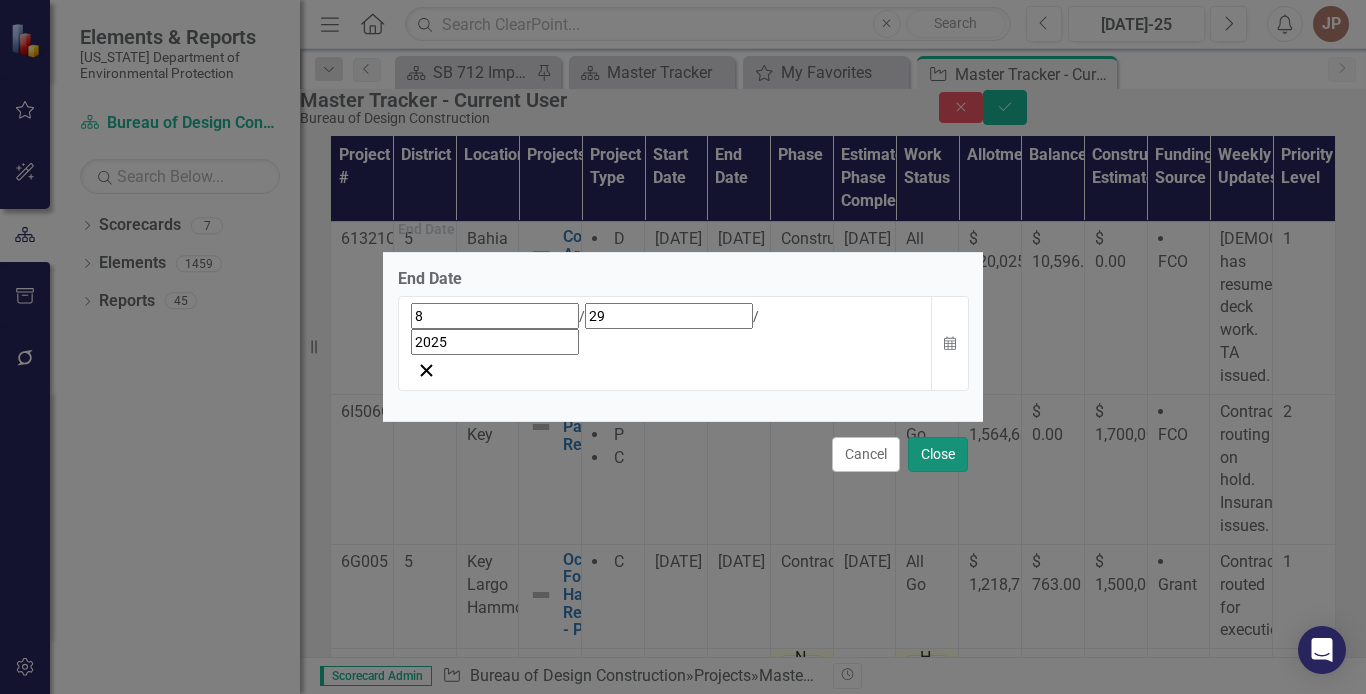 click on "Close" at bounding box center (938, 454) 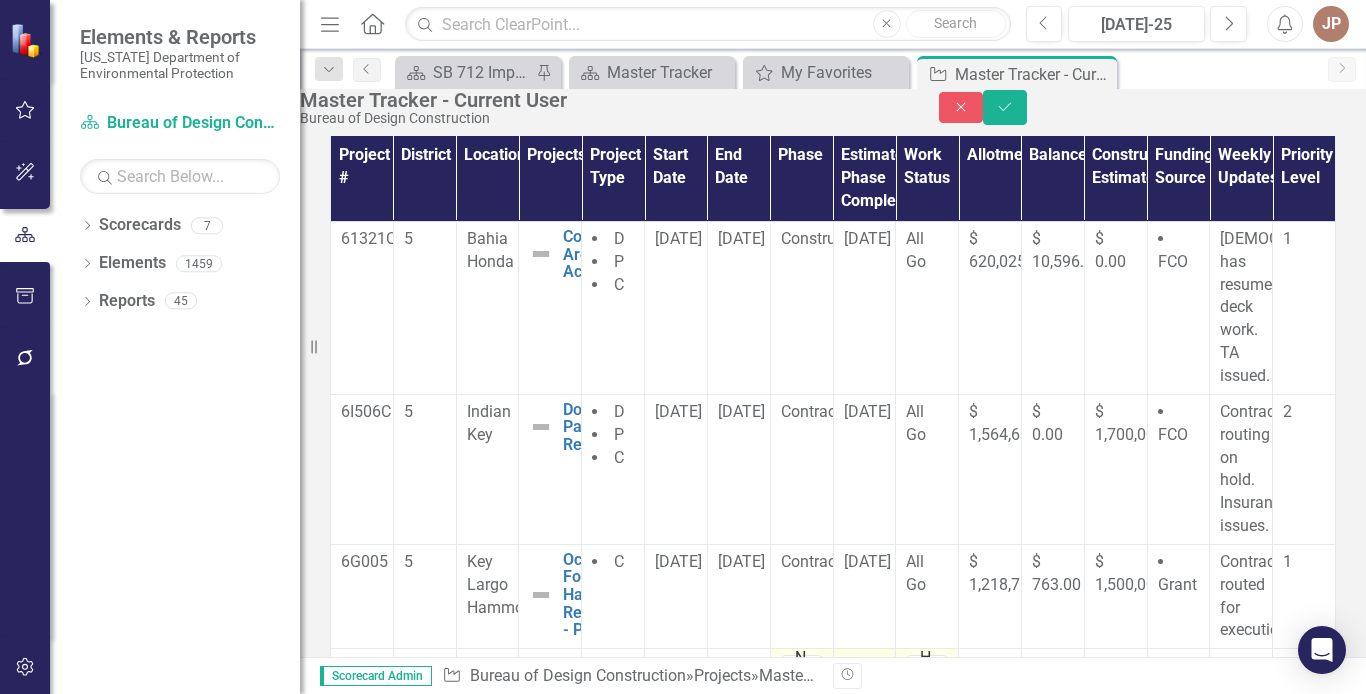 click on "[DATE]" at bounding box center (864, 758) 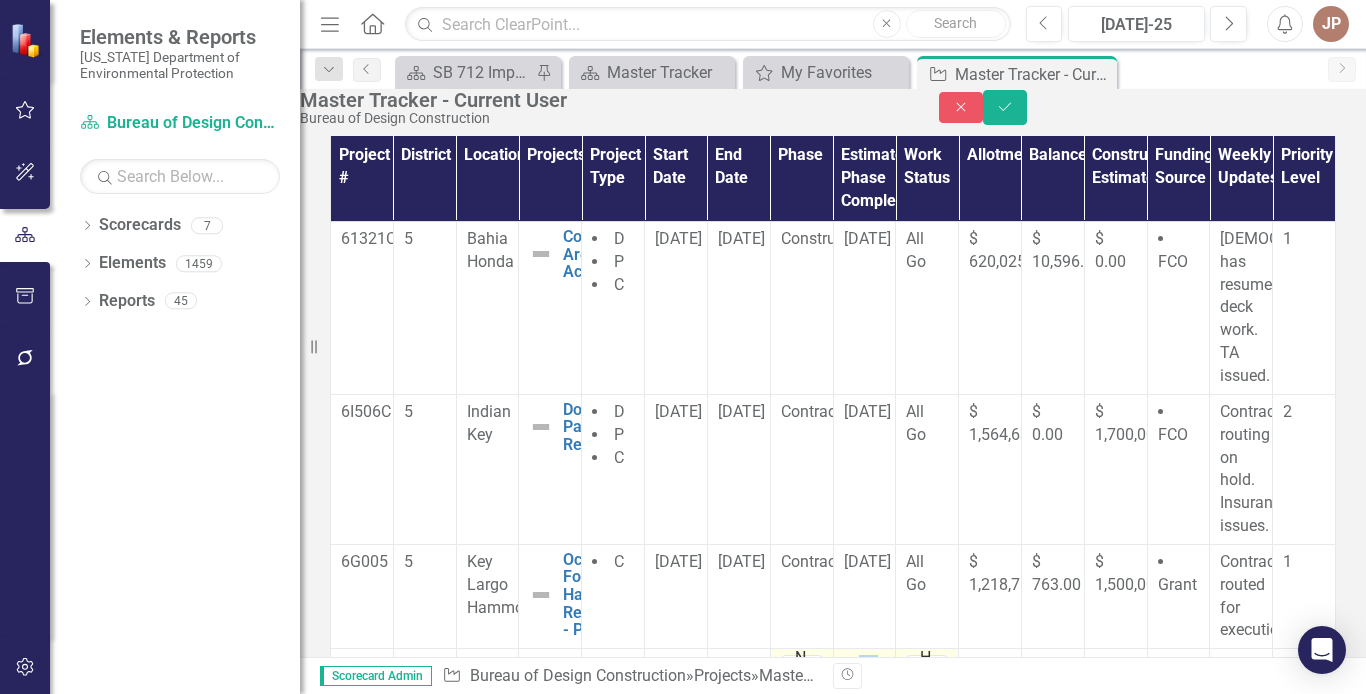 click on "[DATE]" at bounding box center (864, 758) 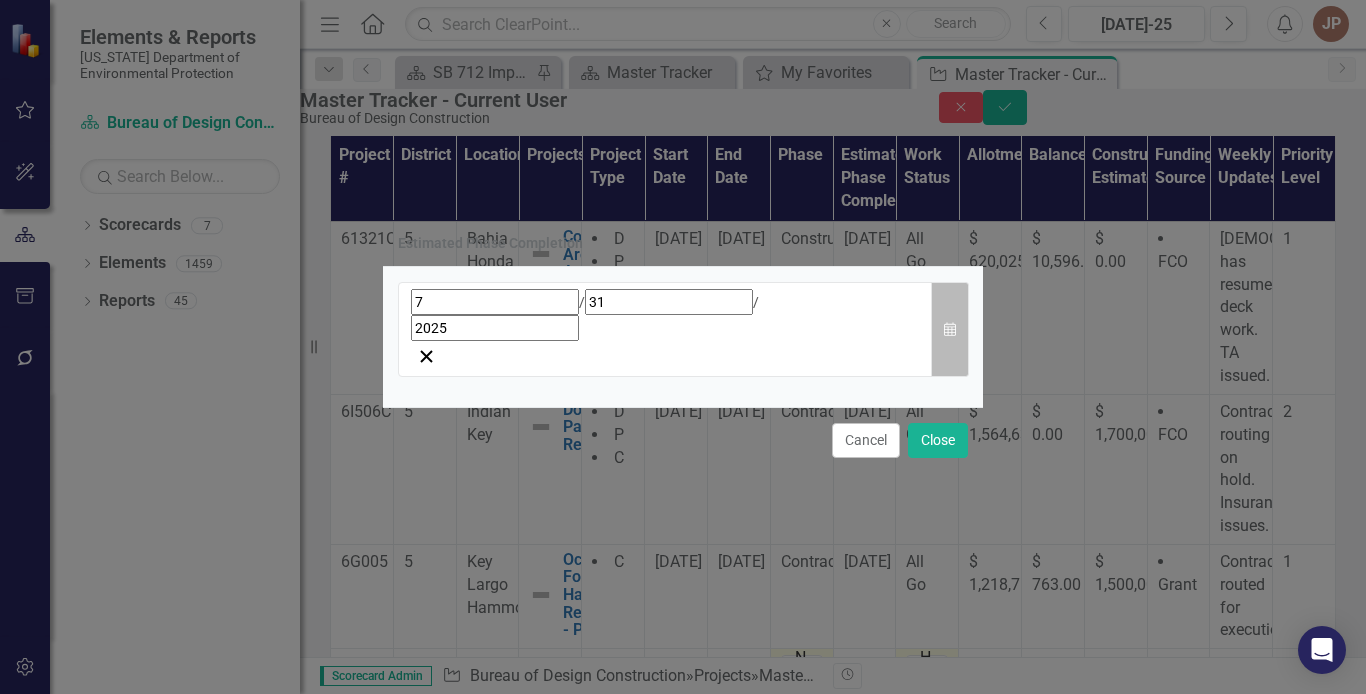 click 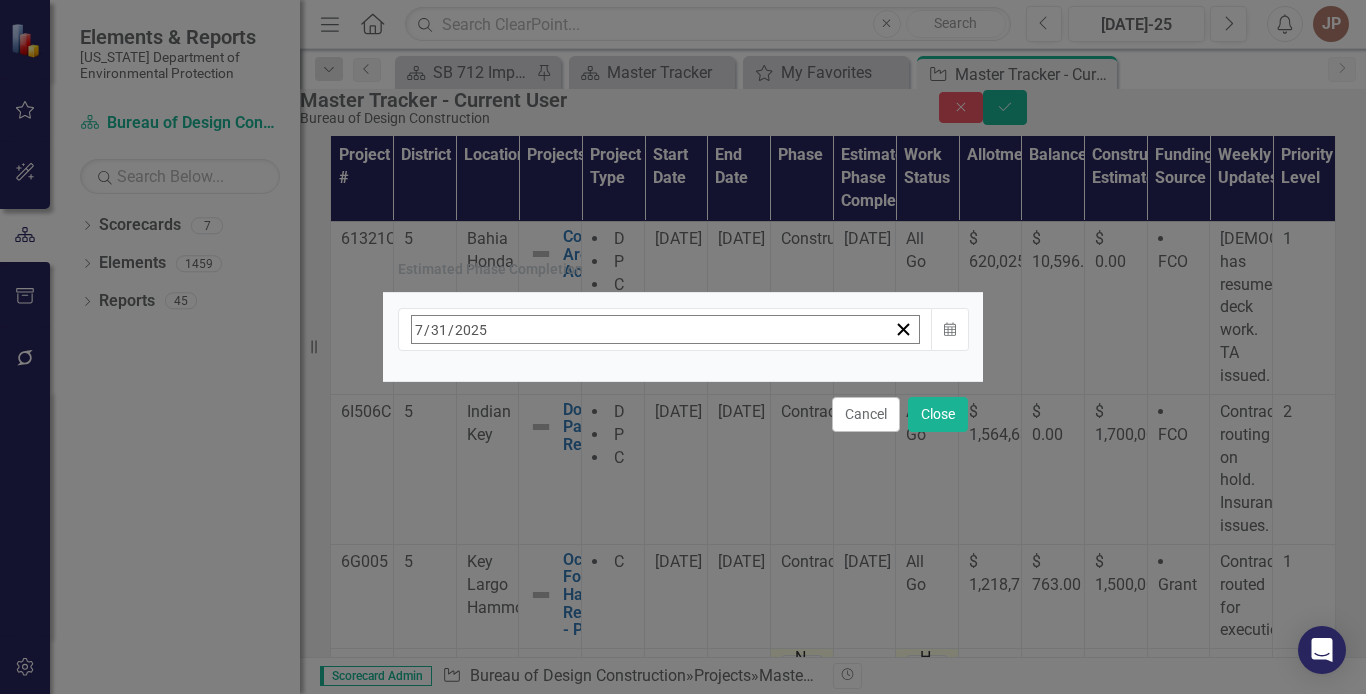 click on "›" at bounding box center (682, 373) 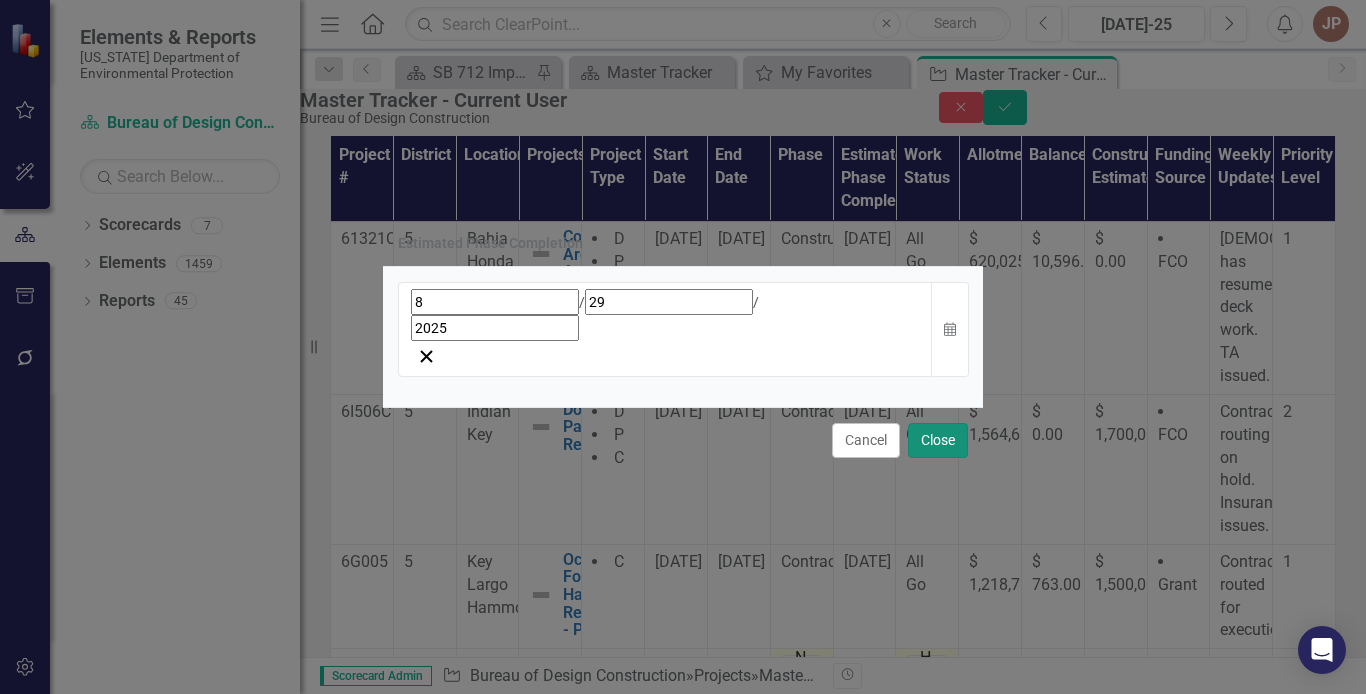 click on "Close" at bounding box center [938, 440] 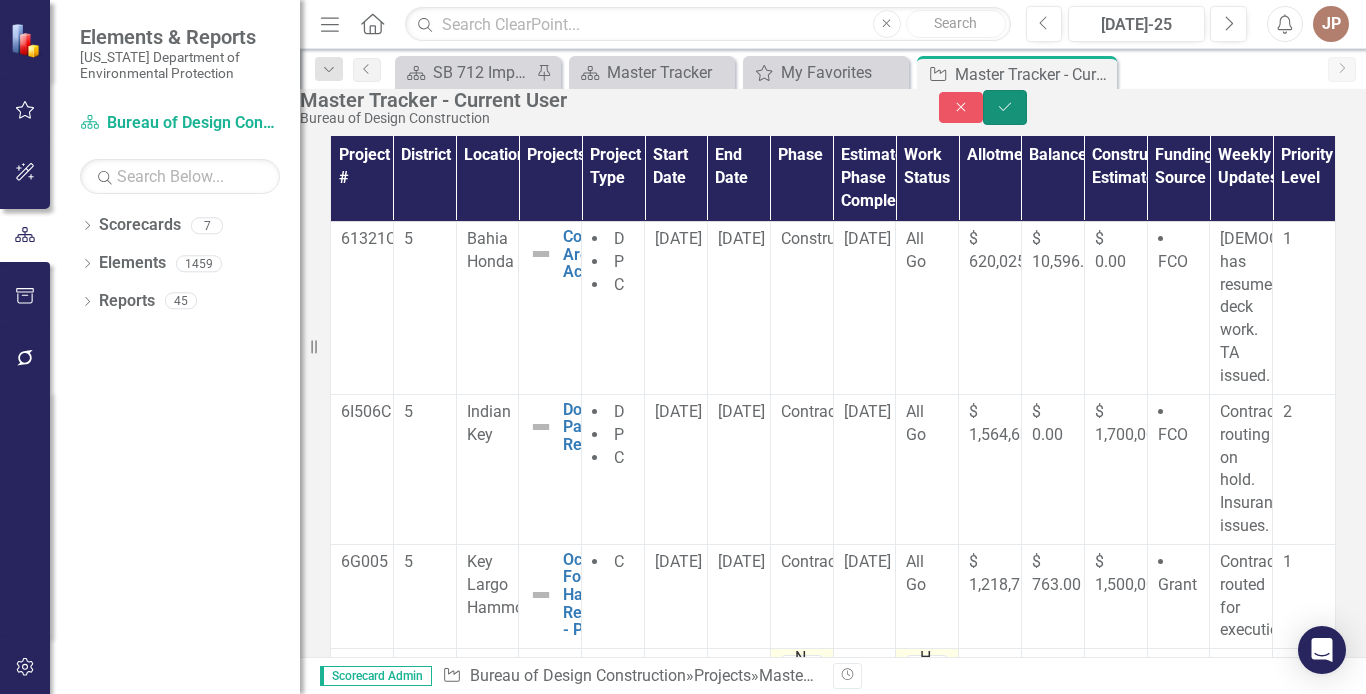 click on "Save" 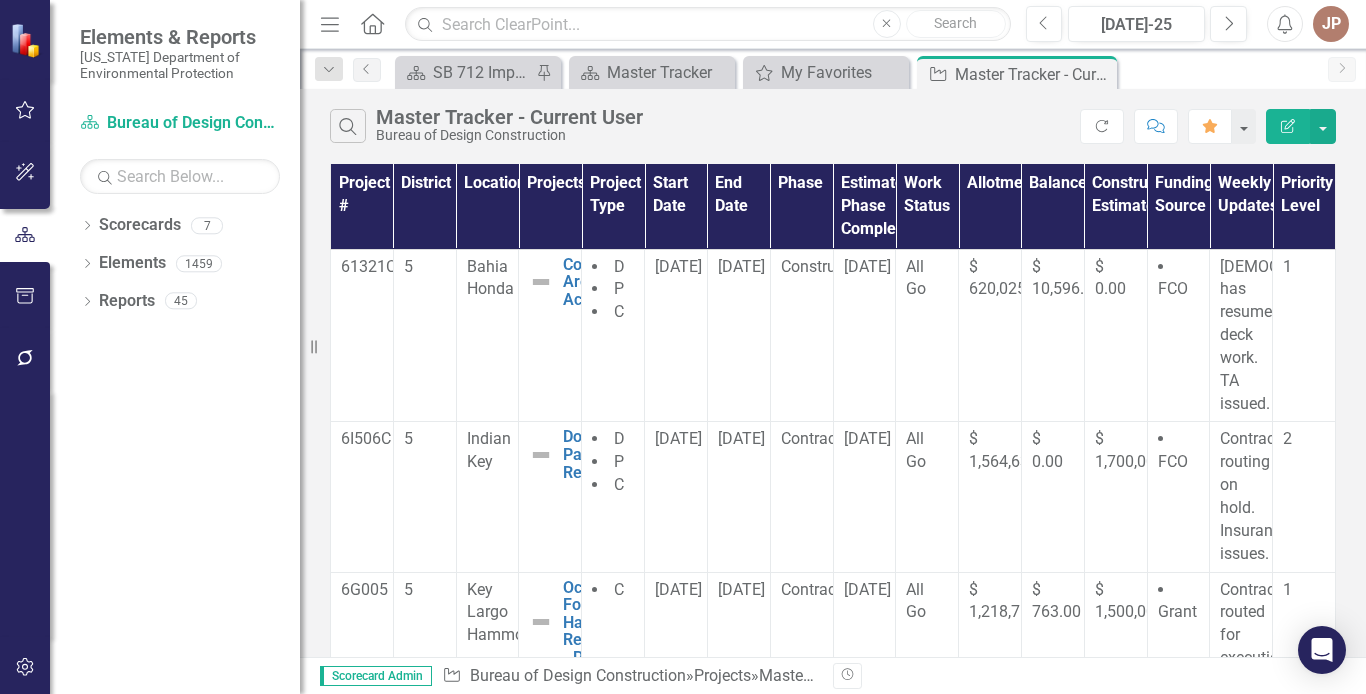 scroll, scrollTop: 0, scrollLeft: 296, axis: horizontal 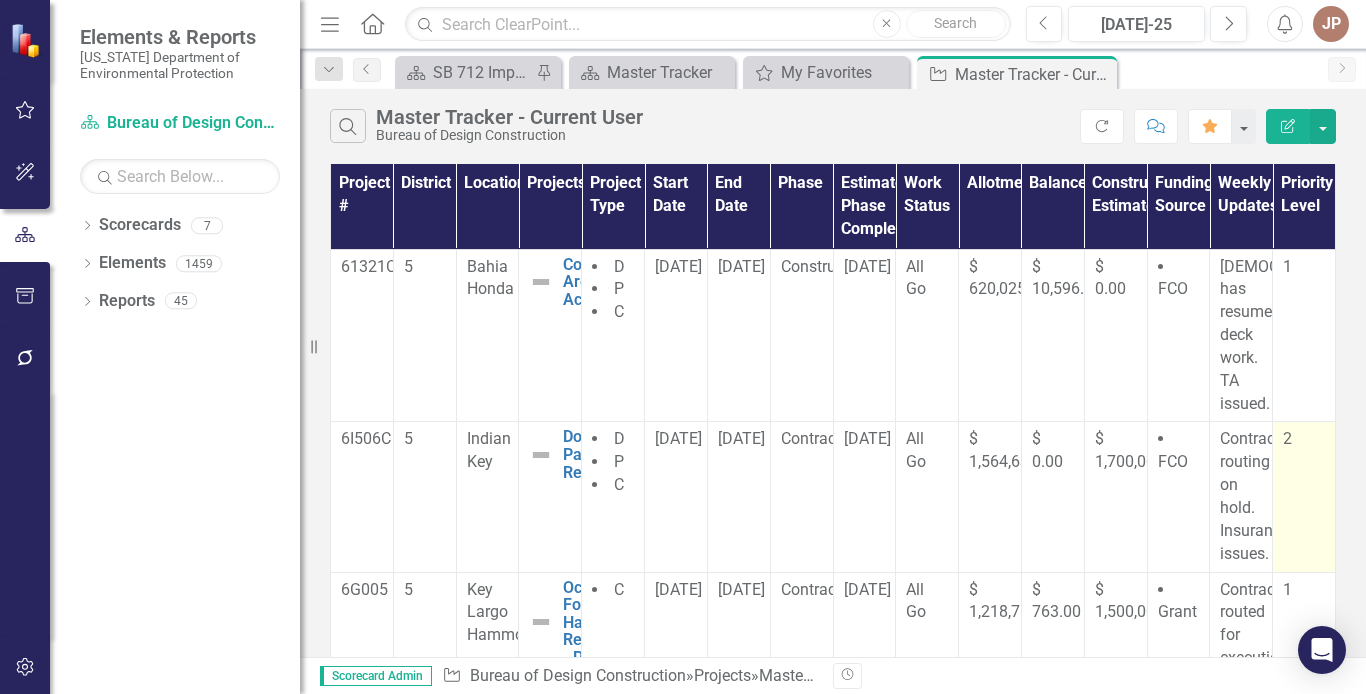 click on "2" at bounding box center [1304, 439] 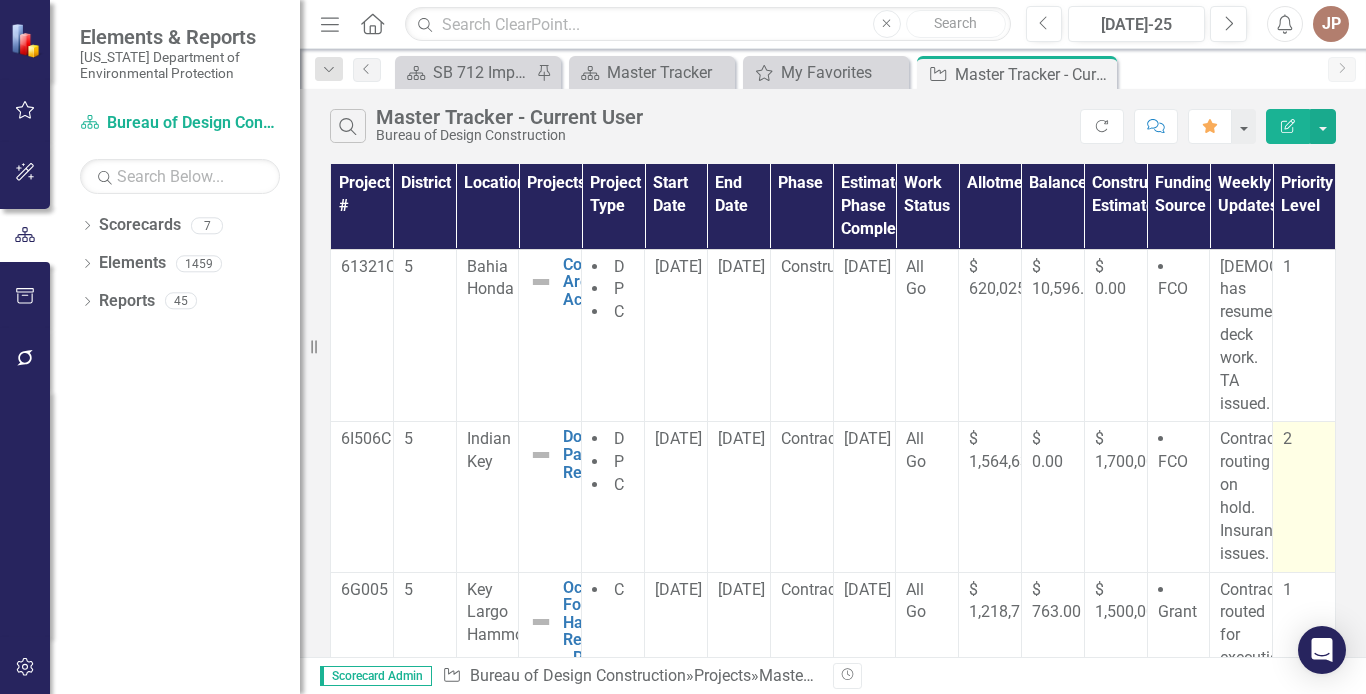 click on "2" at bounding box center [1304, 439] 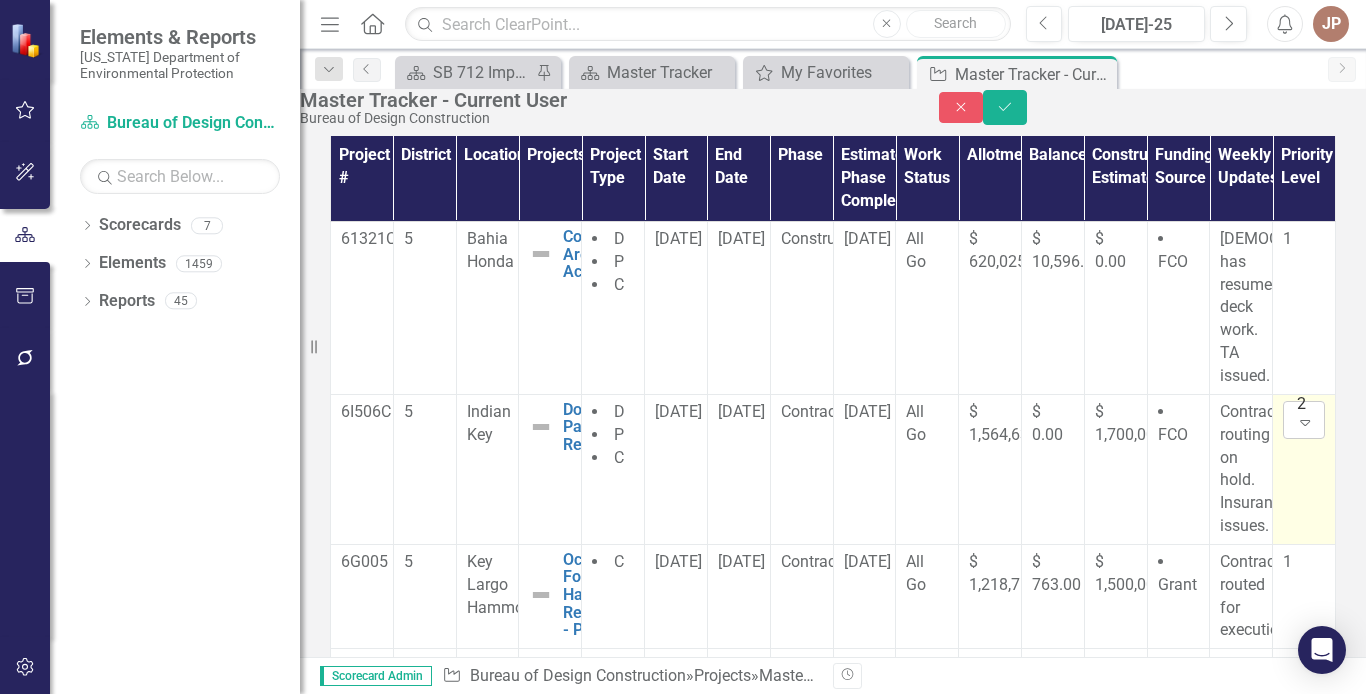 click 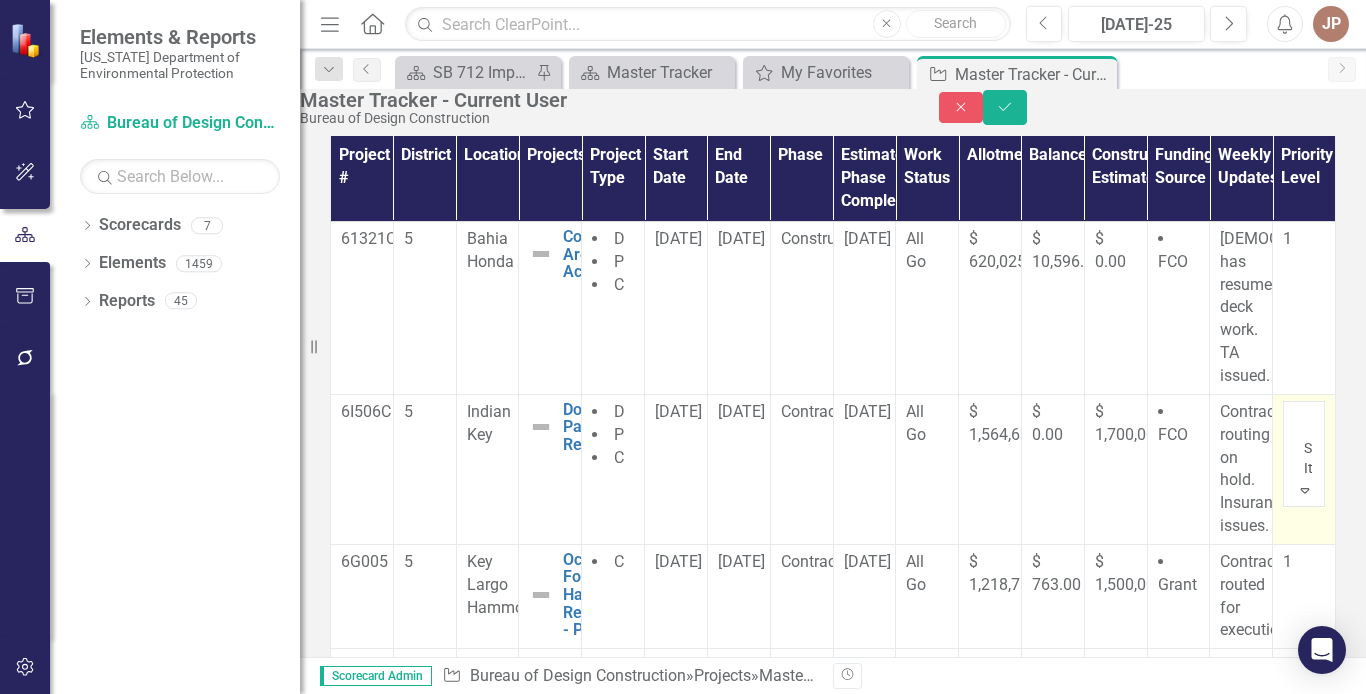 click on "1" at bounding box center (683, 728) 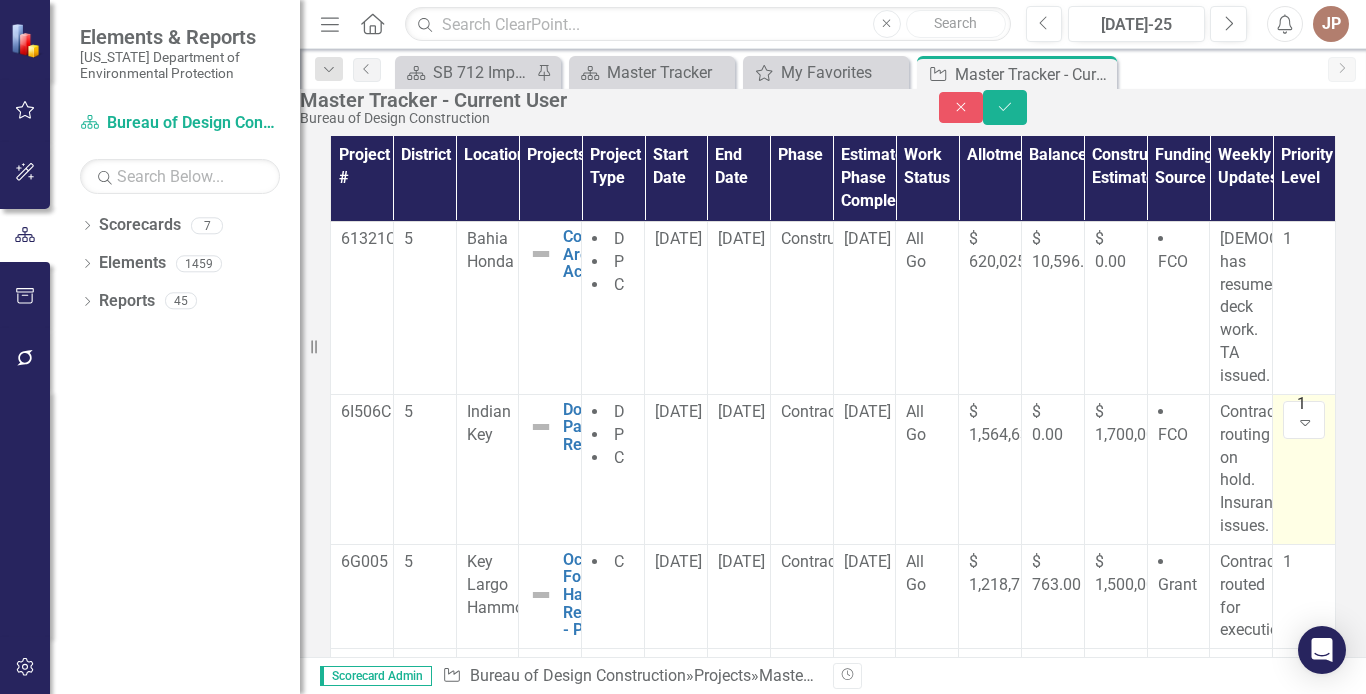 scroll, scrollTop: 202, scrollLeft: 296, axis: both 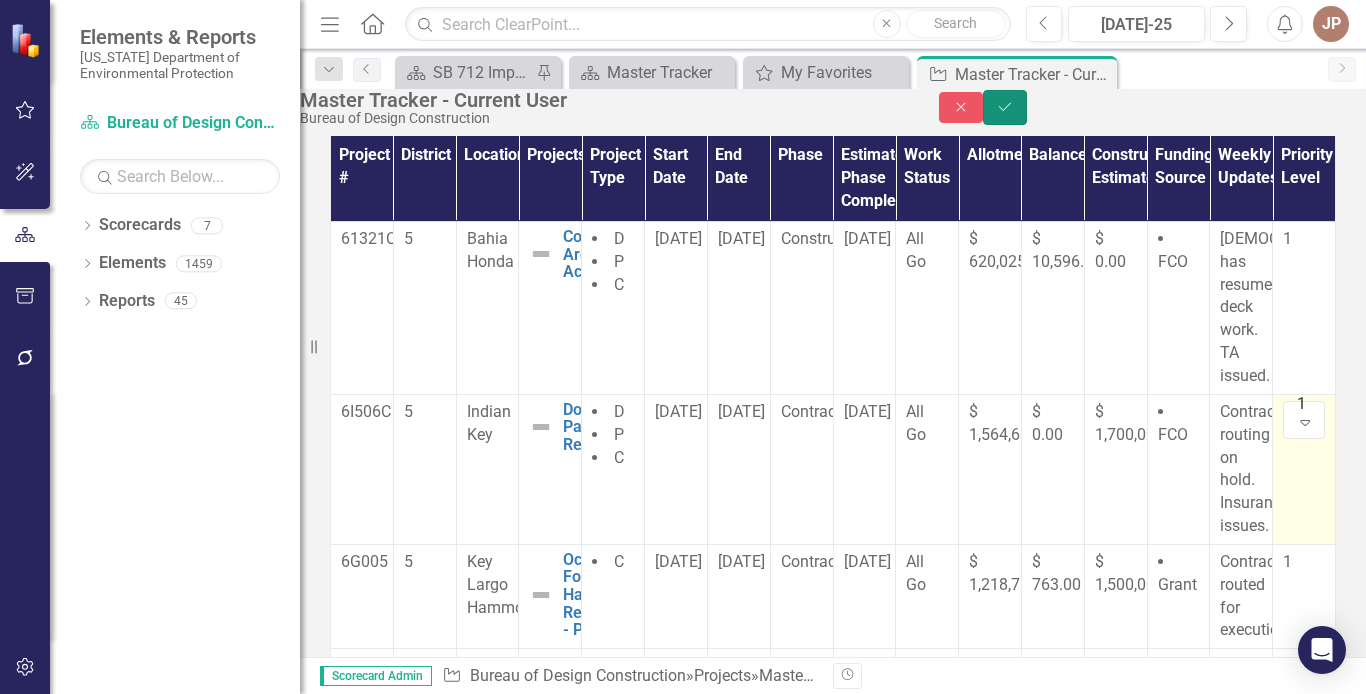 click on "Save" 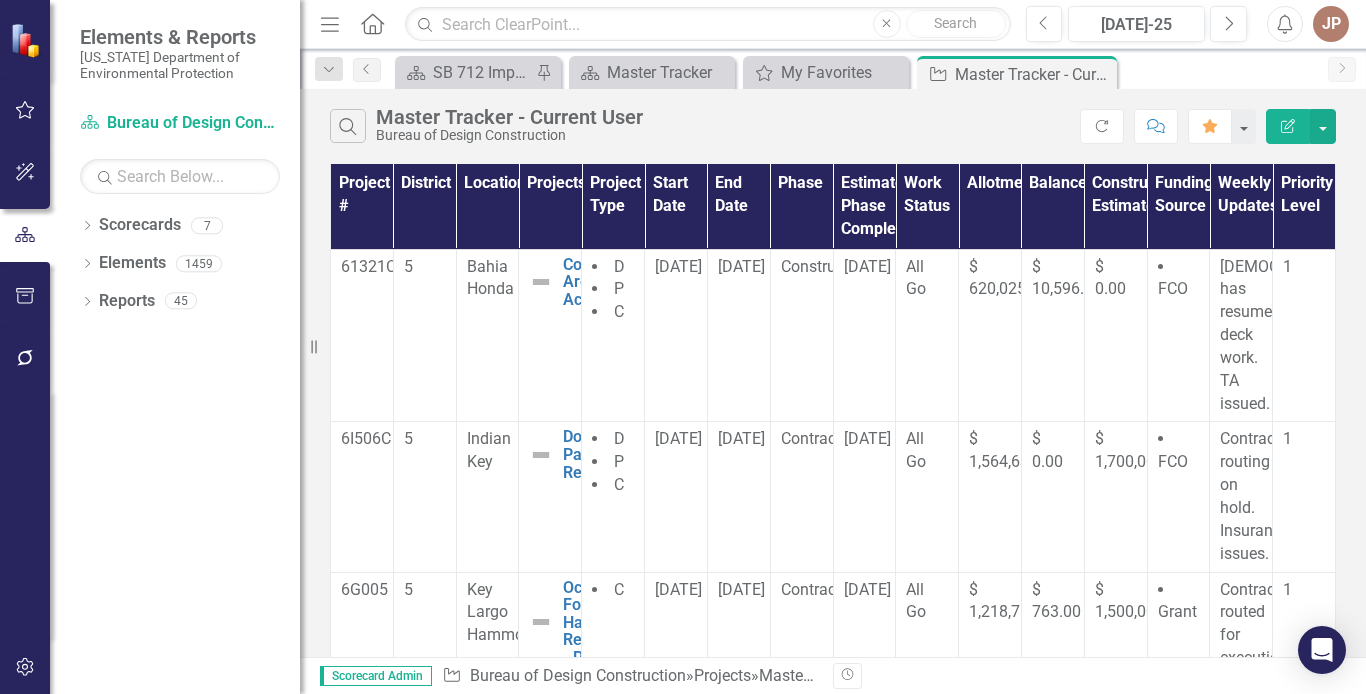 scroll, scrollTop: 0, scrollLeft: 296, axis: horizontal 